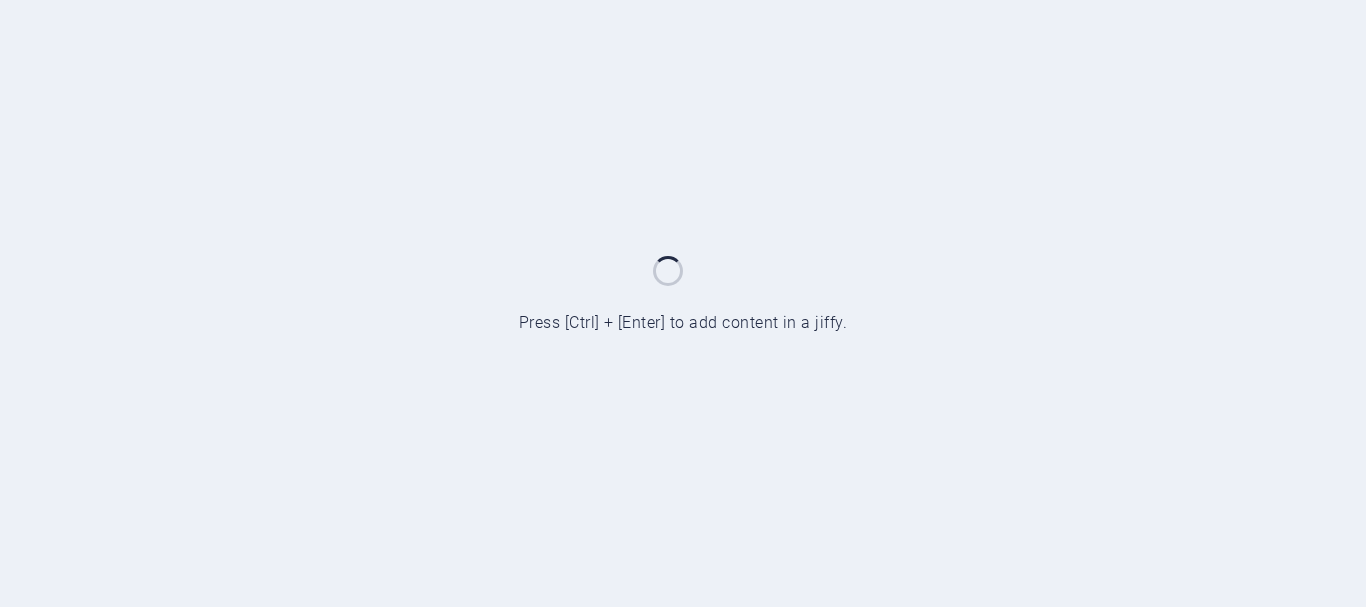 scroll, scrollTop: 0, scrollLeft: 0, axis: both 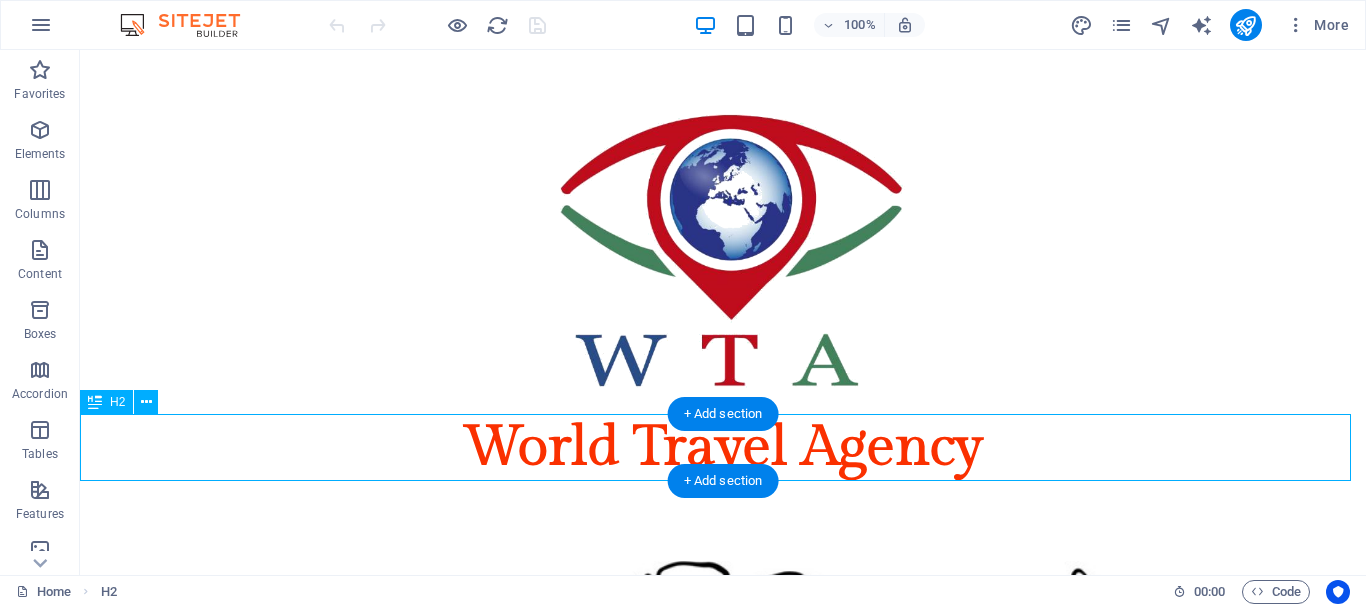 click on "World Travel Agency" at bounding box center [723, 447] 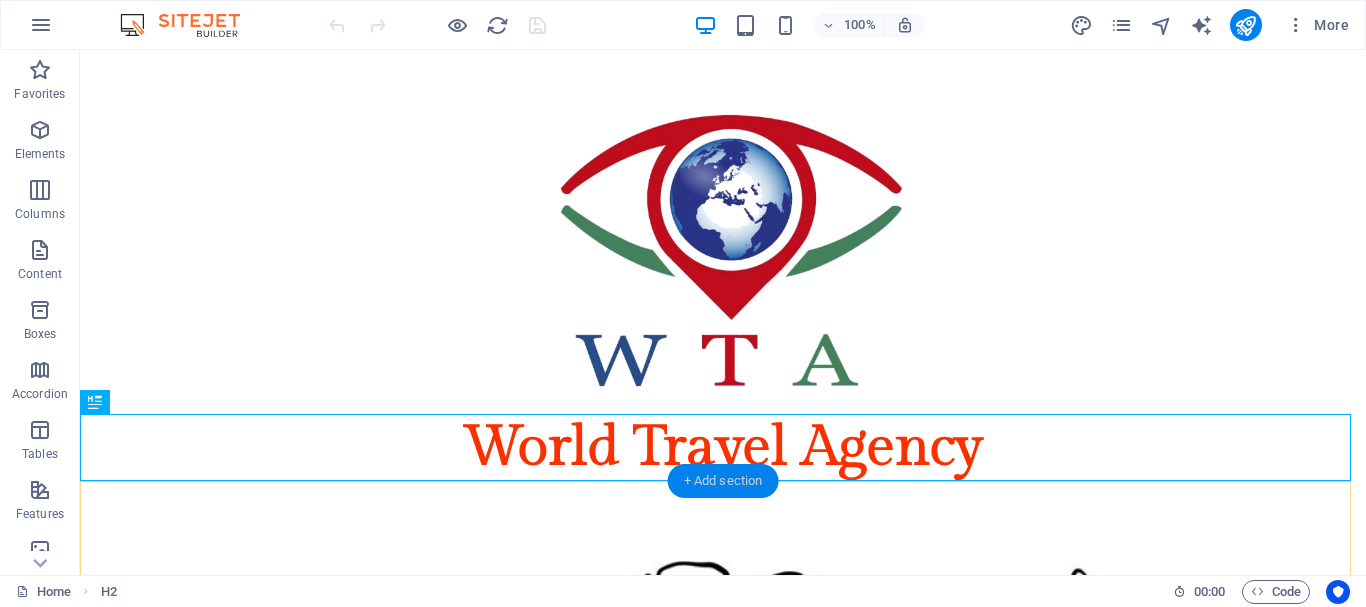 click on "+ Add section" at bounding box center [723, 481] 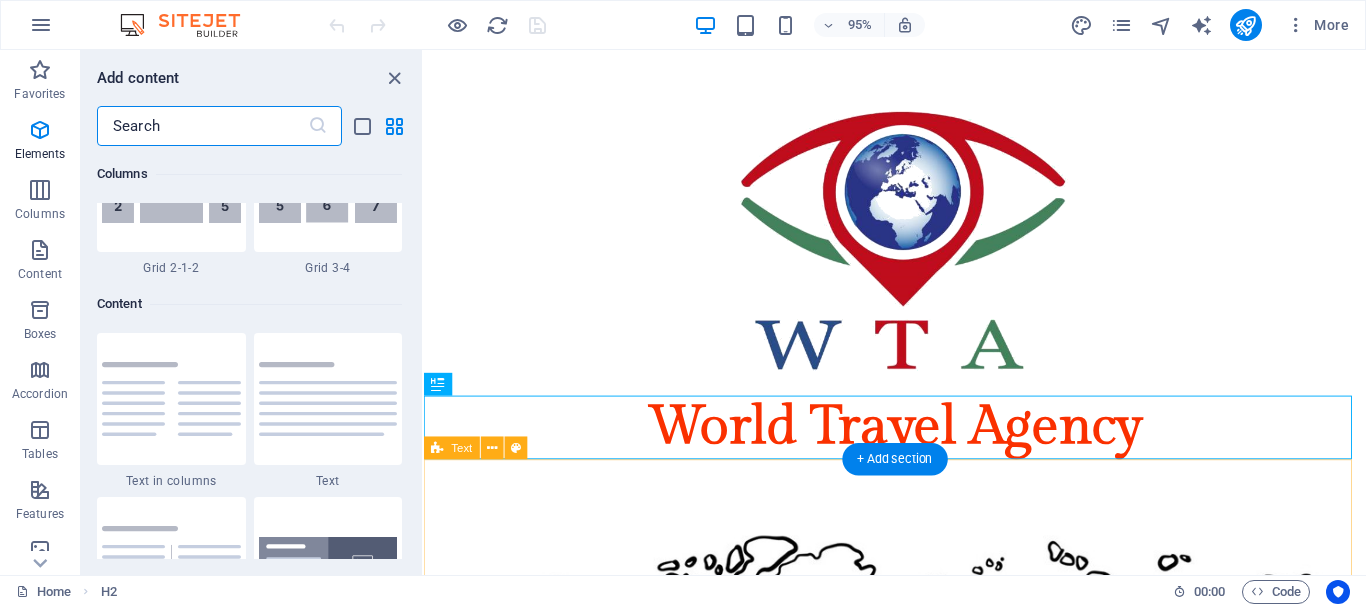 scroll, scrollTop: 3499, scrollLeft: 0, axis: vertical 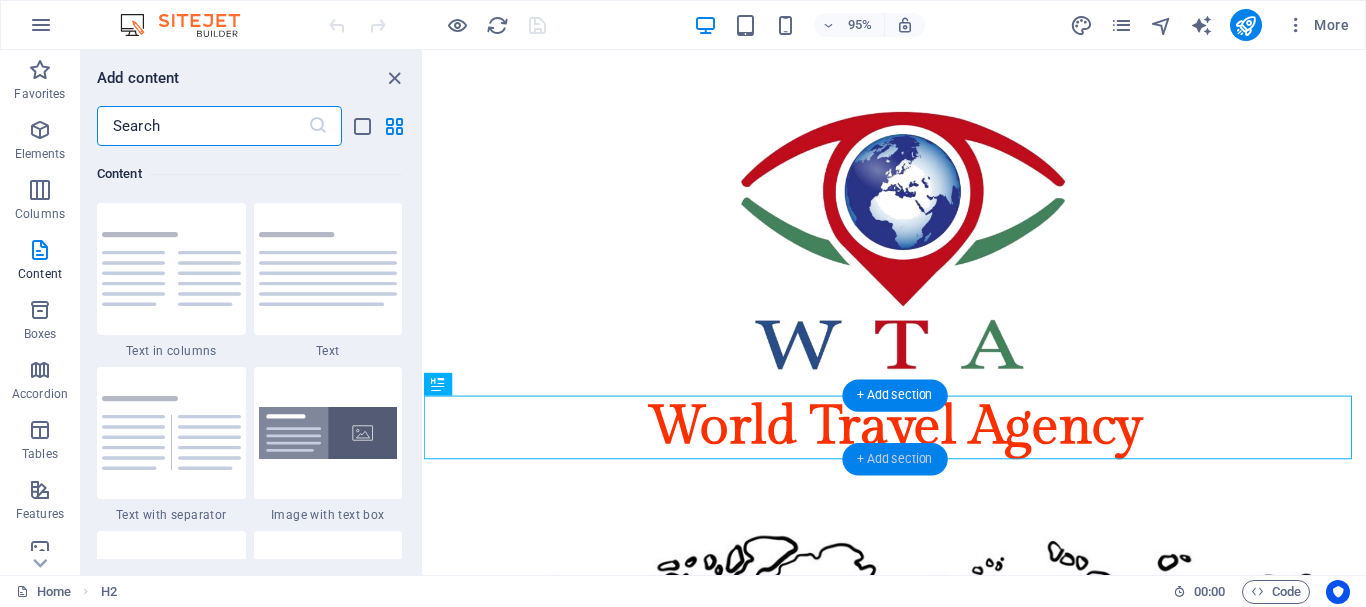 click on "+ Add section" at bounding box center [894, 460] 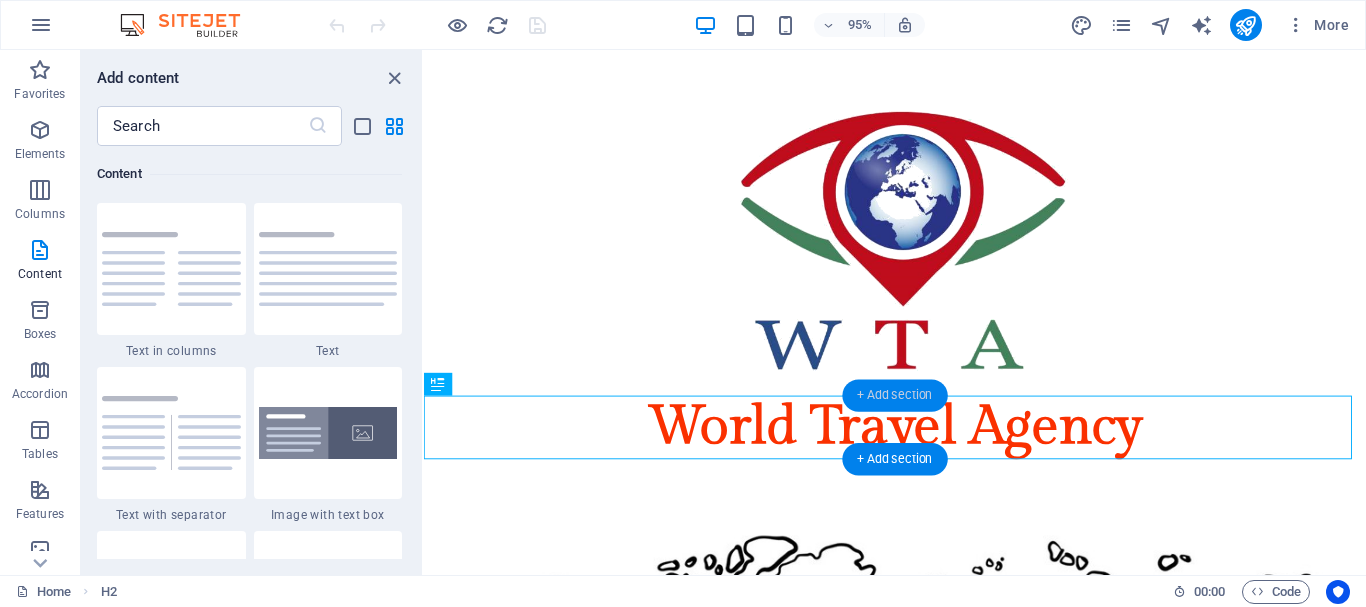 click on "+ Add section" at bounding box center (894, 396) 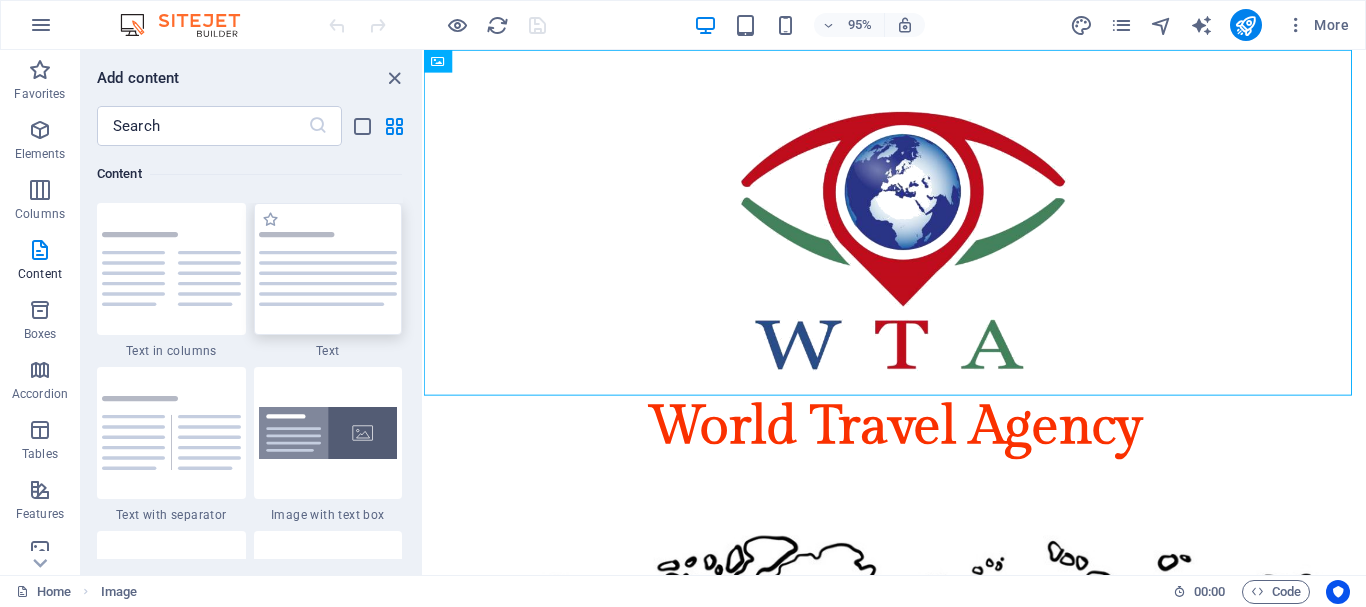click at bounding box center [328, 269] 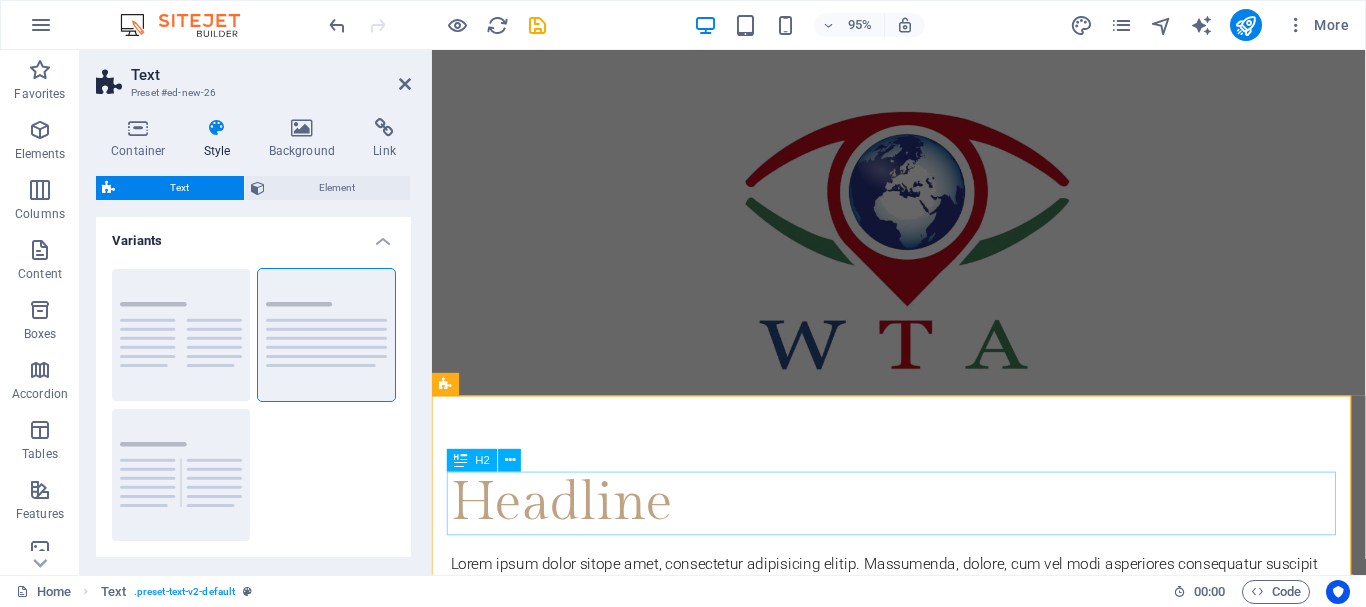 click on "Headline" at bounding box center [924, 527] 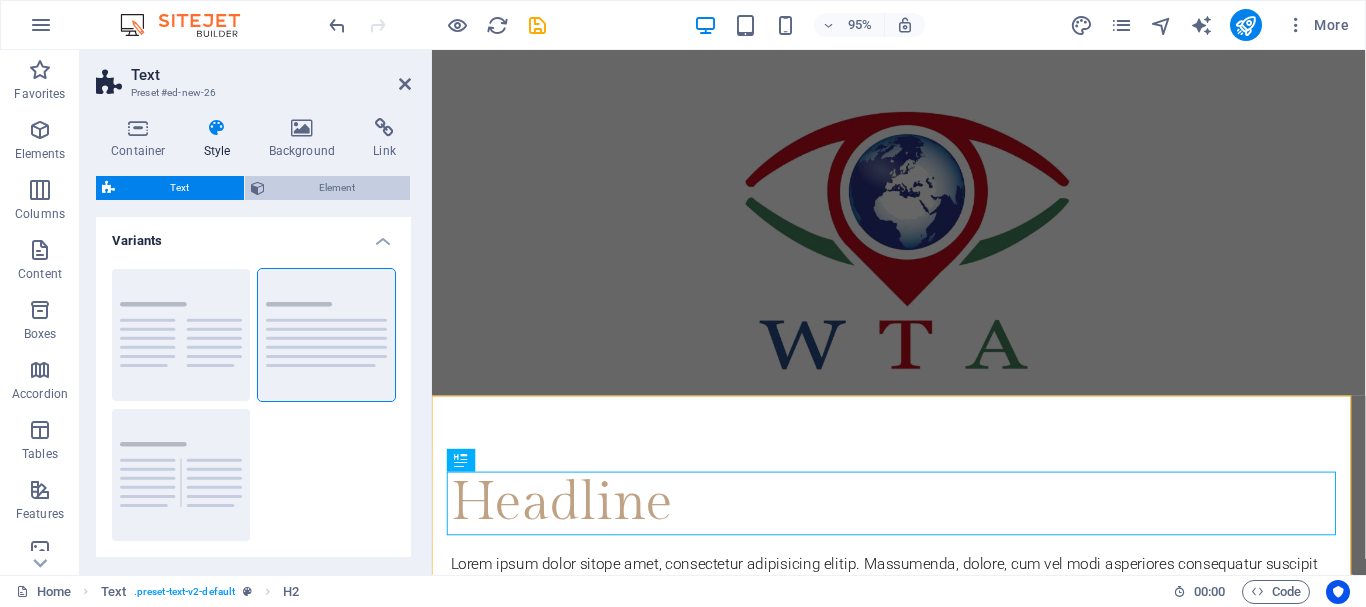 click at bounding box center [258, 188] 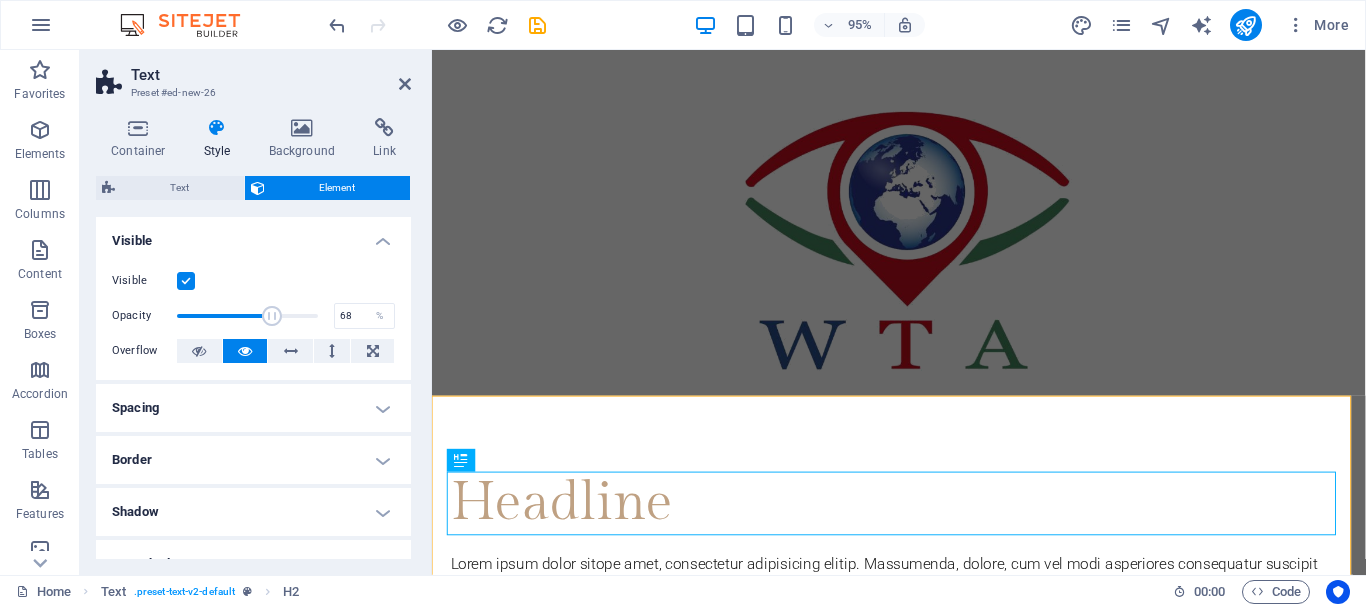 drag, startPoint x: 318, startPoint y: 320, endPoint x: 270, endPoint y: 318, distance: 48.04165 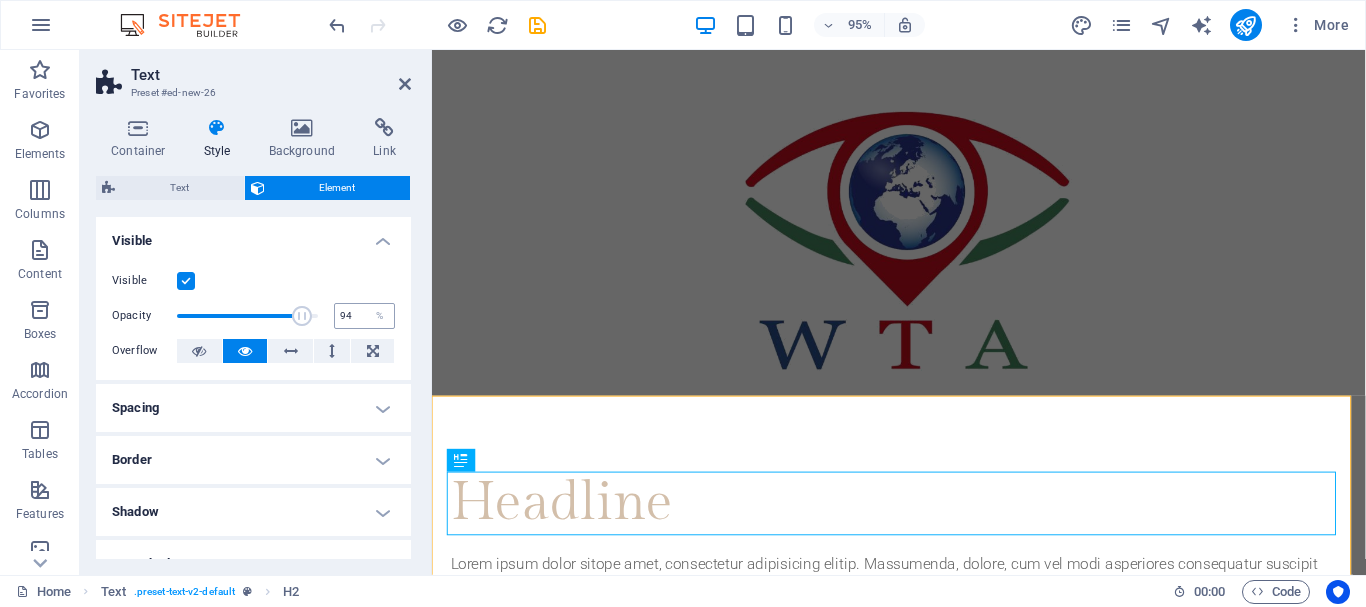 type on "100" 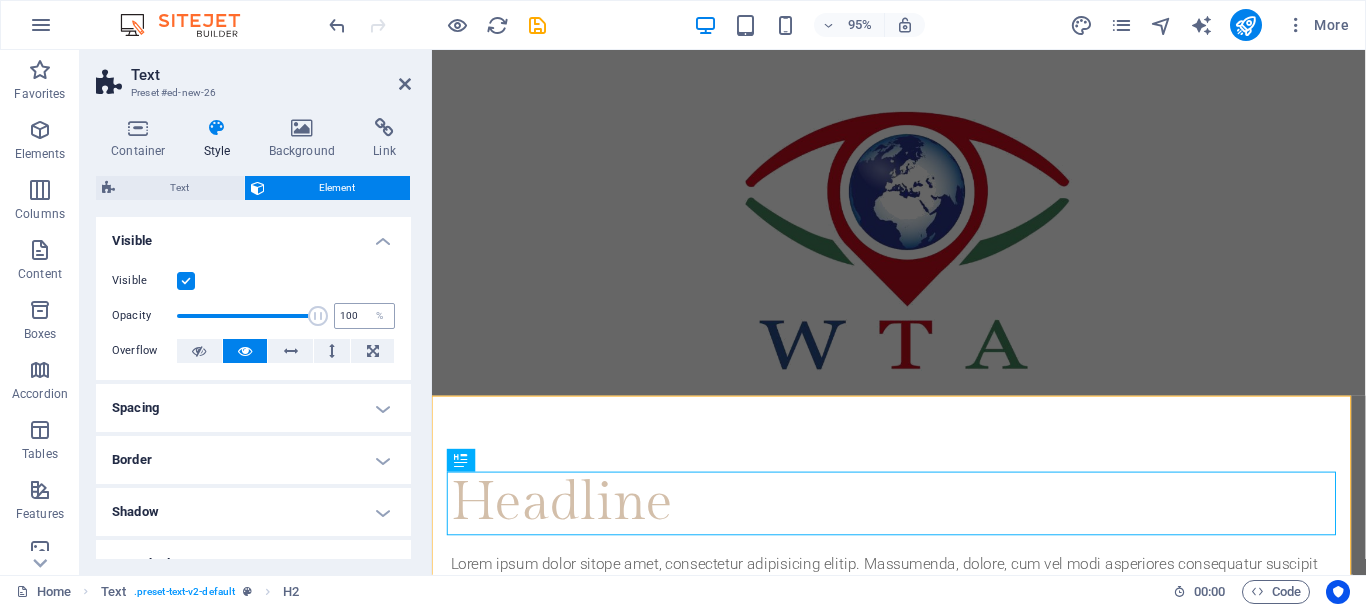 drag, startPoint x: 270, startPoint y: 318, endPoint x: 356, endPoint y: 314, distance: 86.09297 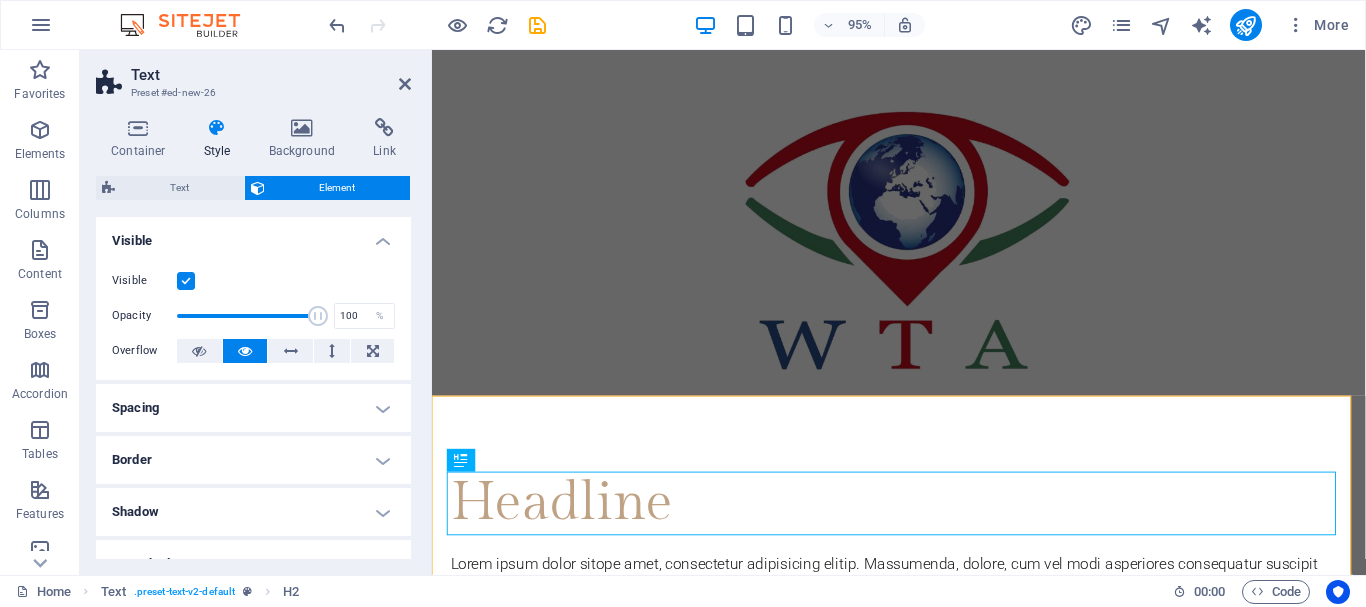 click on "Visible" at bounding box center [253, 235] 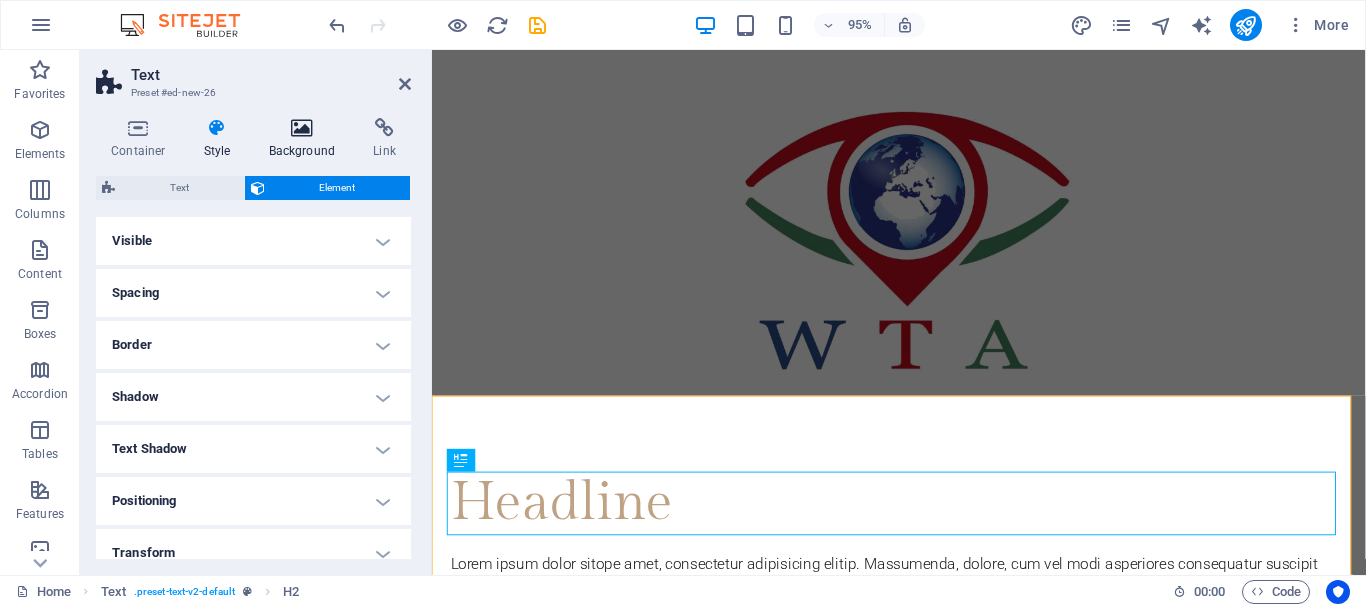 click at bounding box center (302, 128) 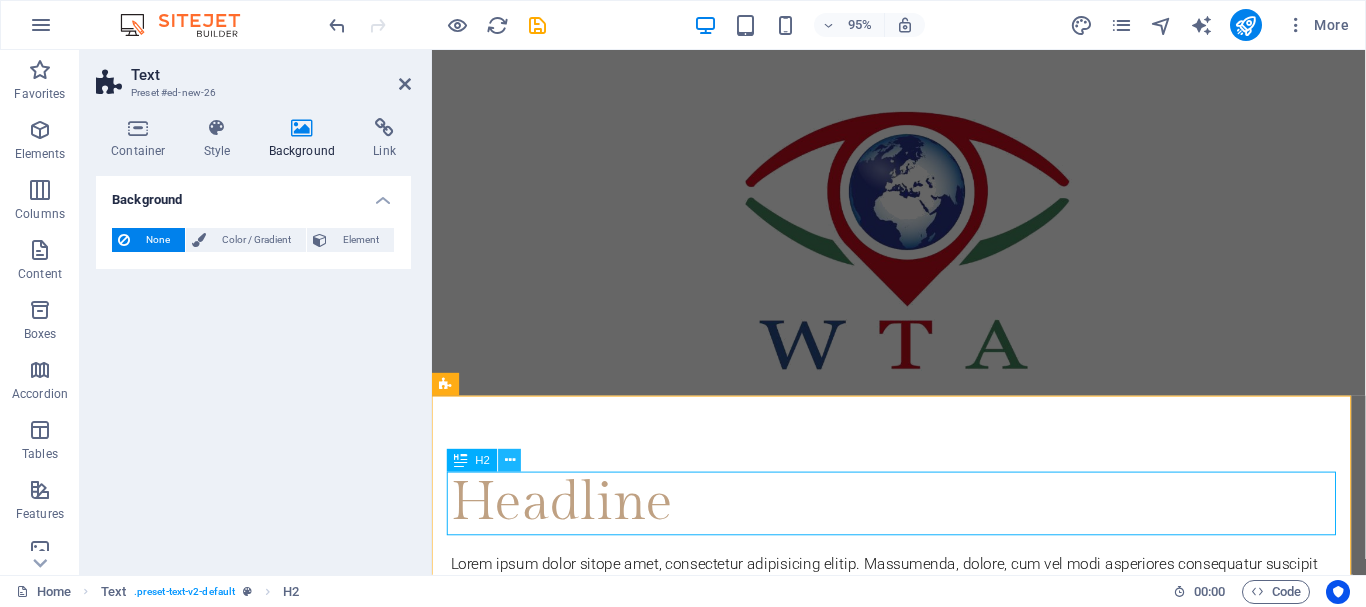 click at bounding box center (510, 461) 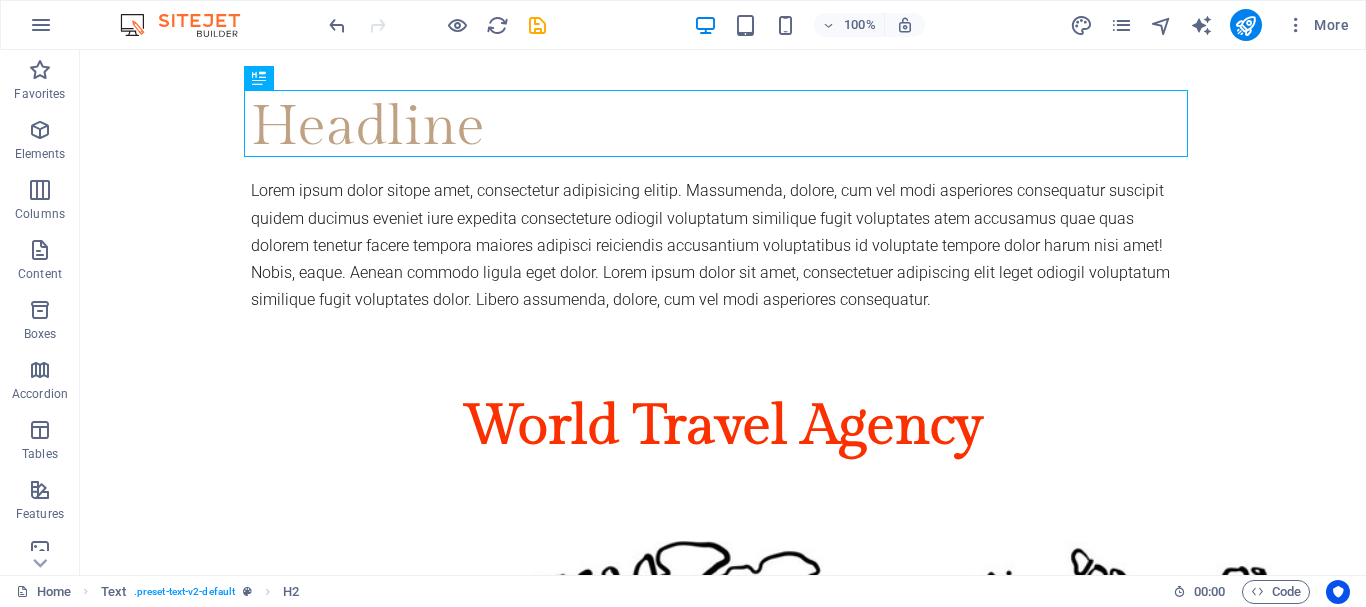 scroll, scrollTop: 404, scrollLeft: 0, axis: vertical 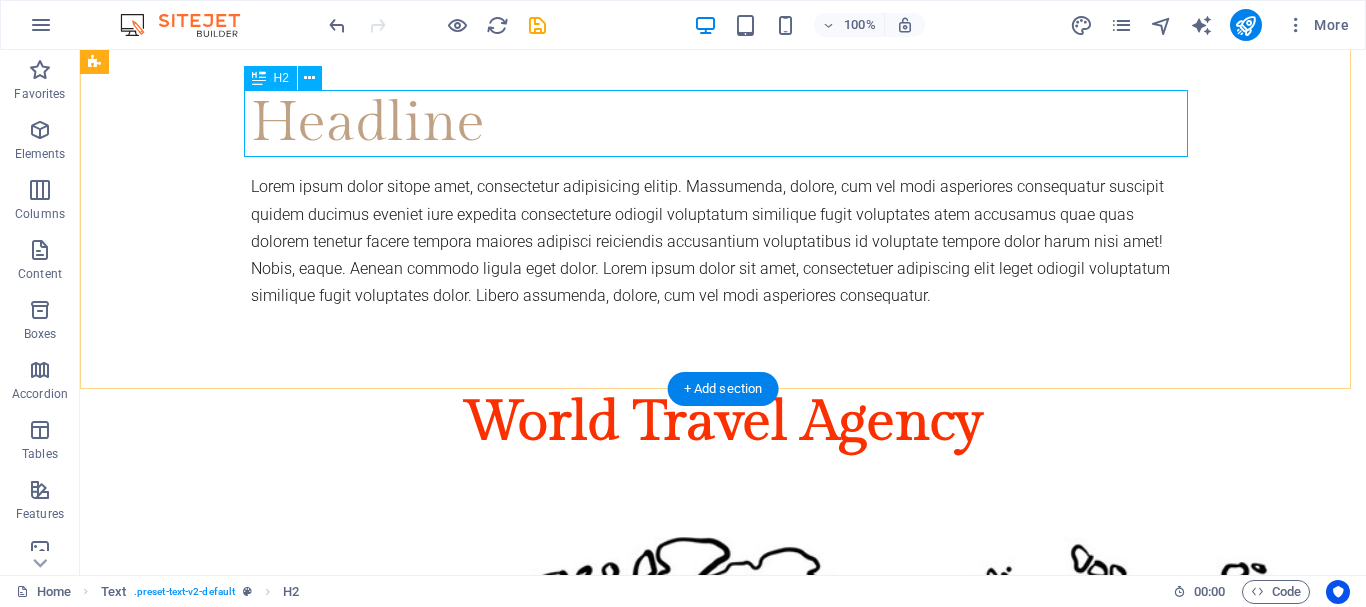 click on "Headline" at bounding box center [723, 123] 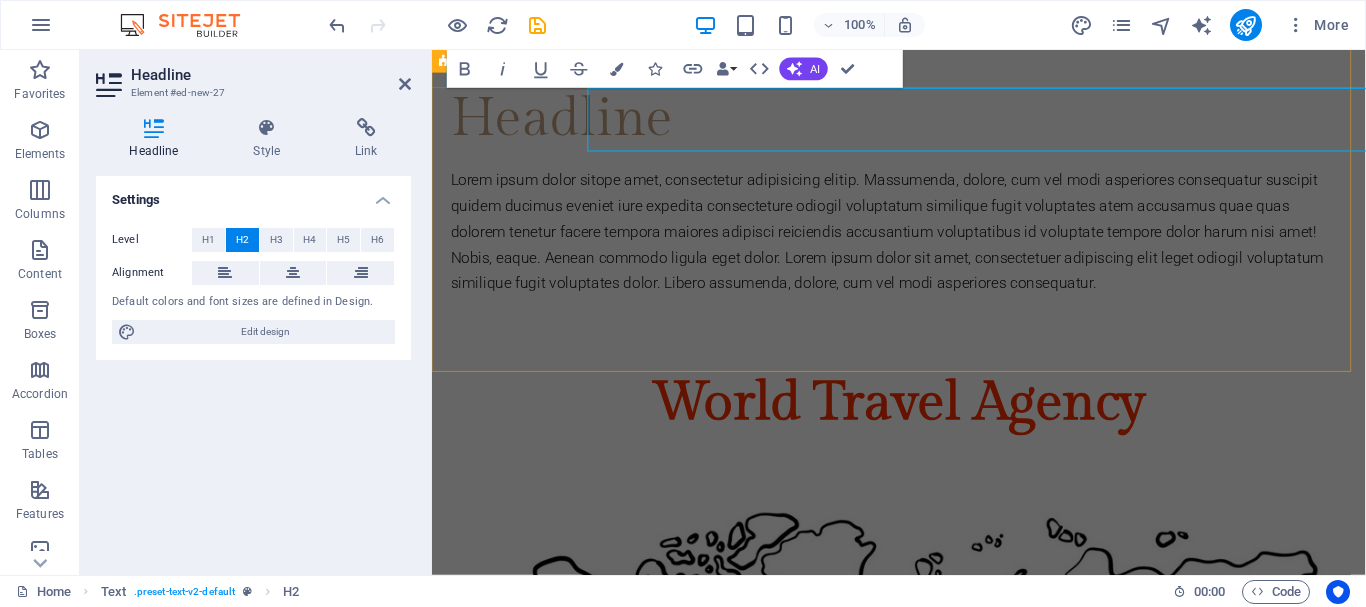 click on "Headline" at bounding box center (924, 123) 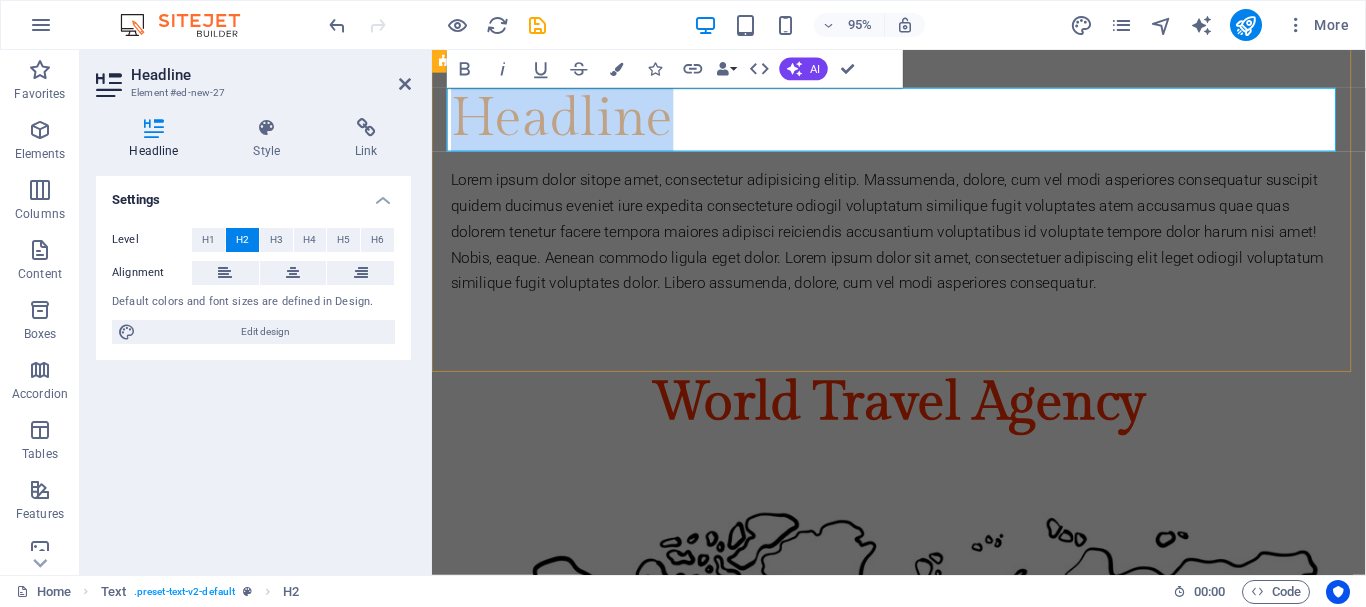 type 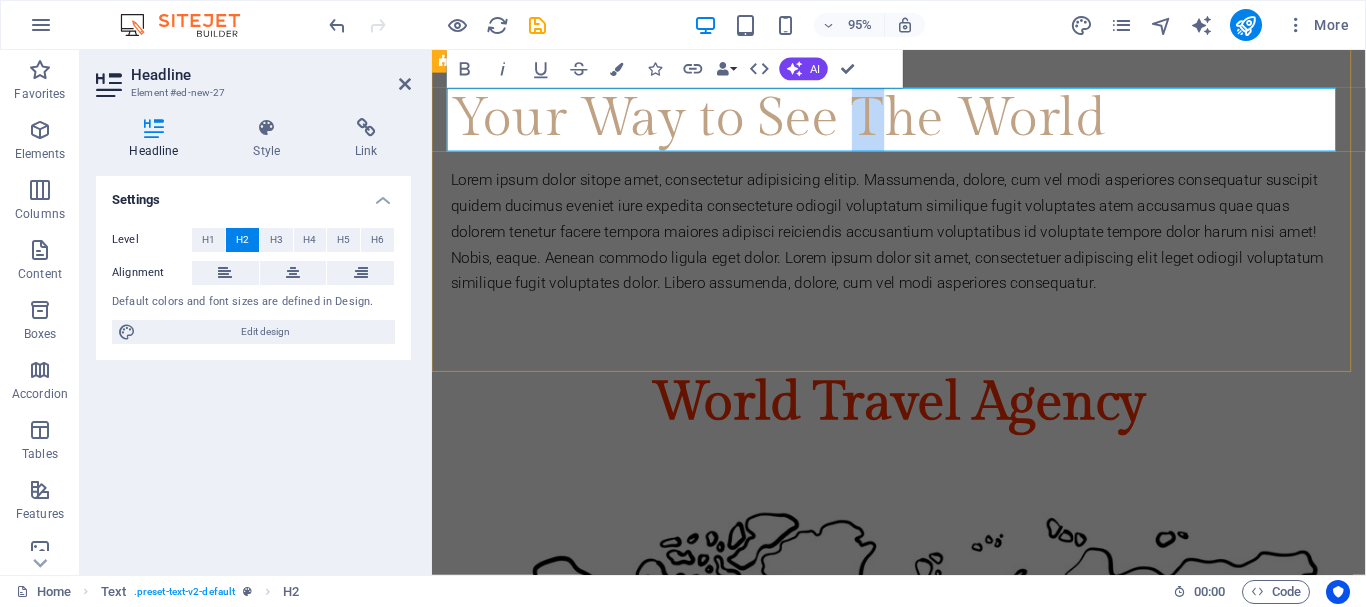 click on "Your Way to See The World" at bounding box center [924, 123] 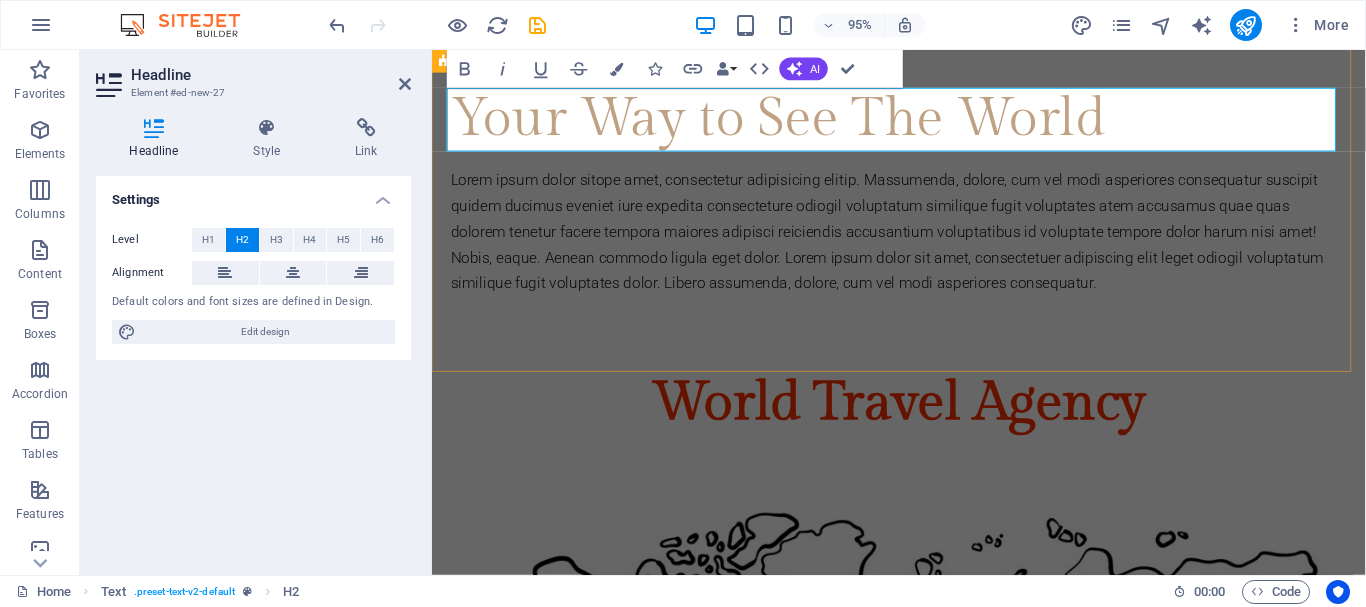 click on "Your Way to See The World" at bounding box center [924, 123] 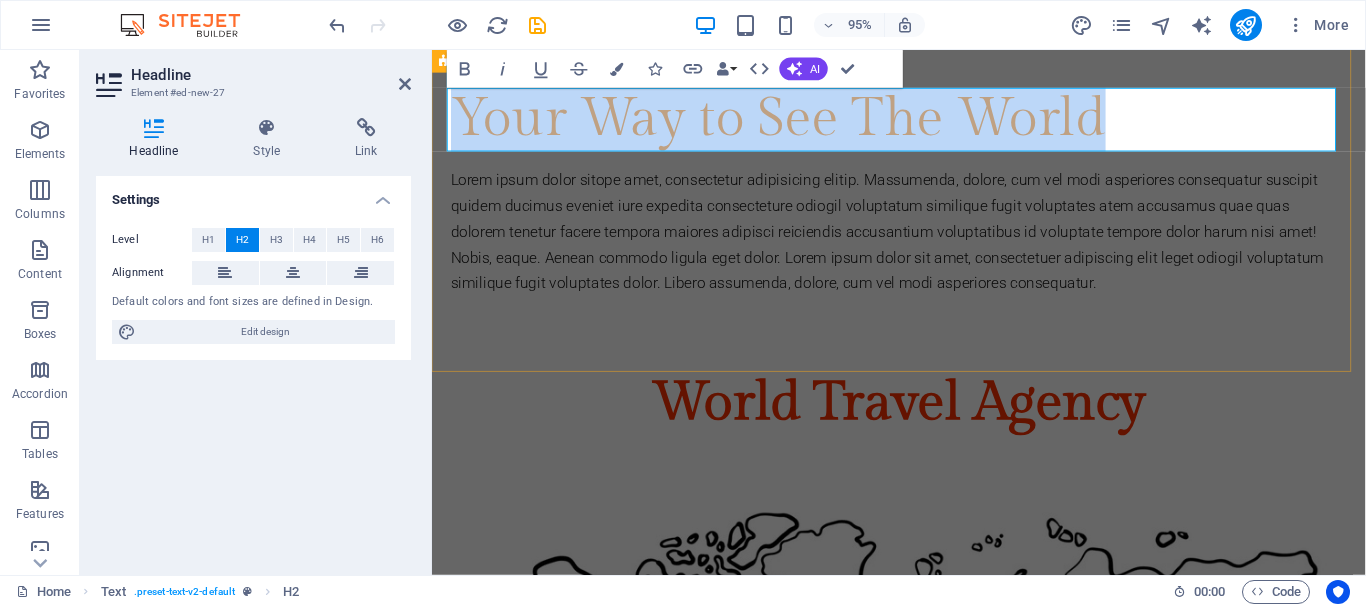 click on "Your Way to See The World" at bounding box center (924, 123) 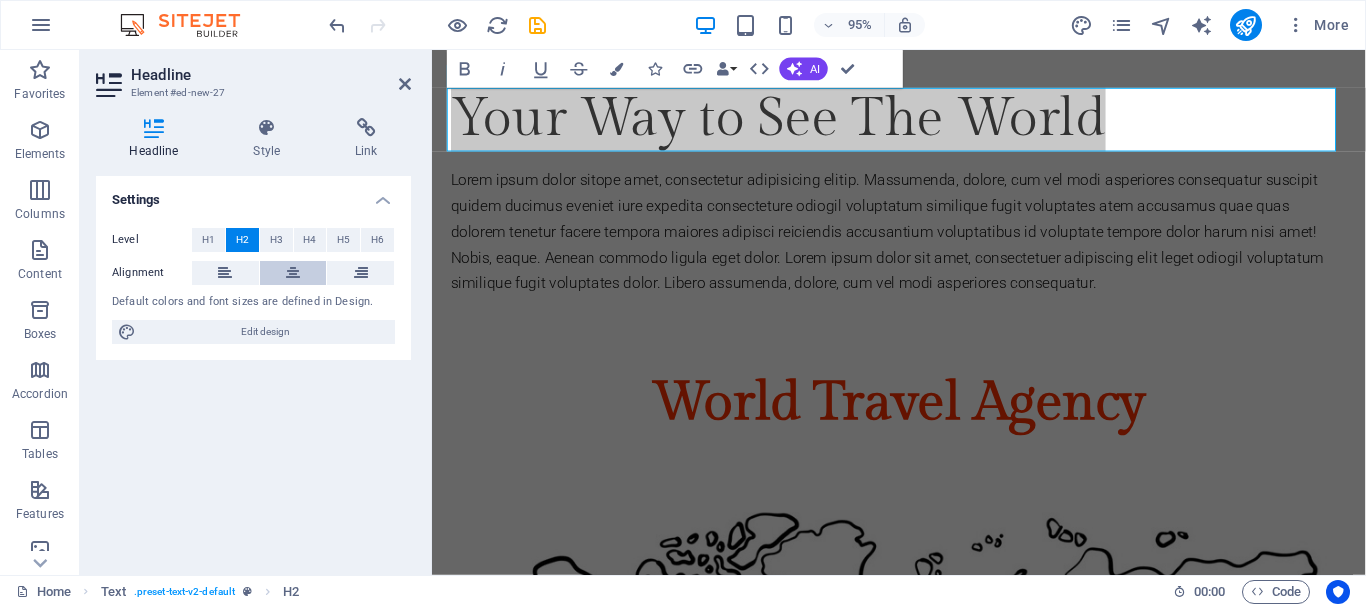 click at bounding box center [293, 273] 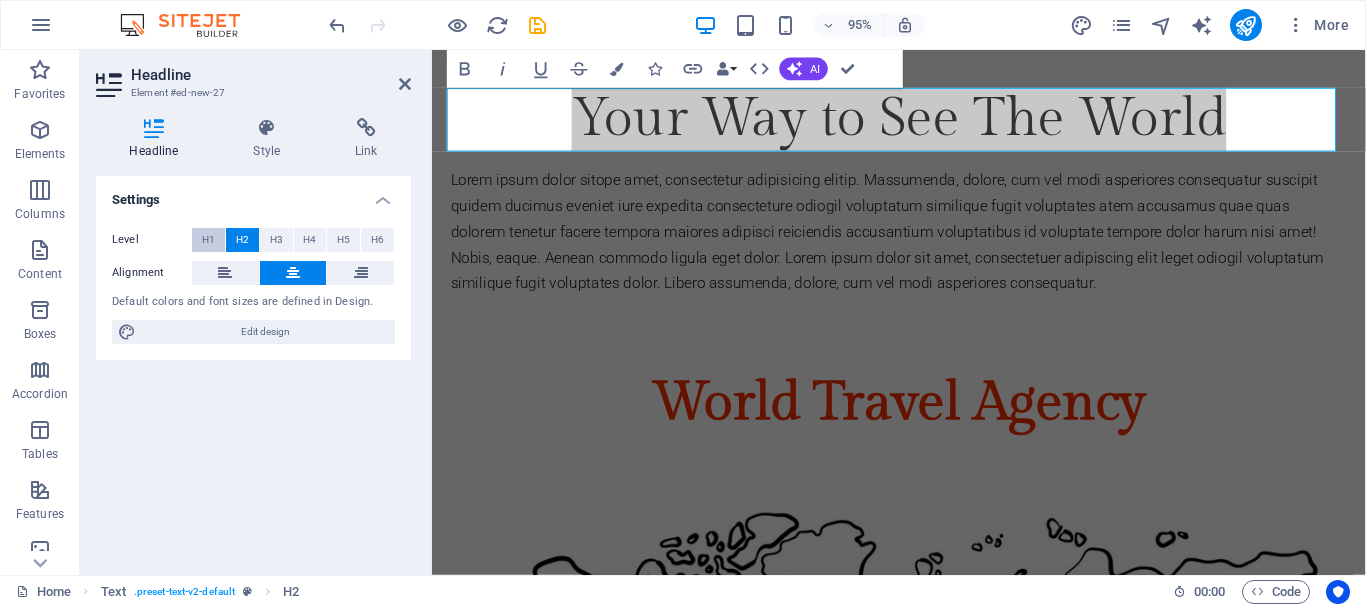 click on "H1" at bounding box center (208, 240) 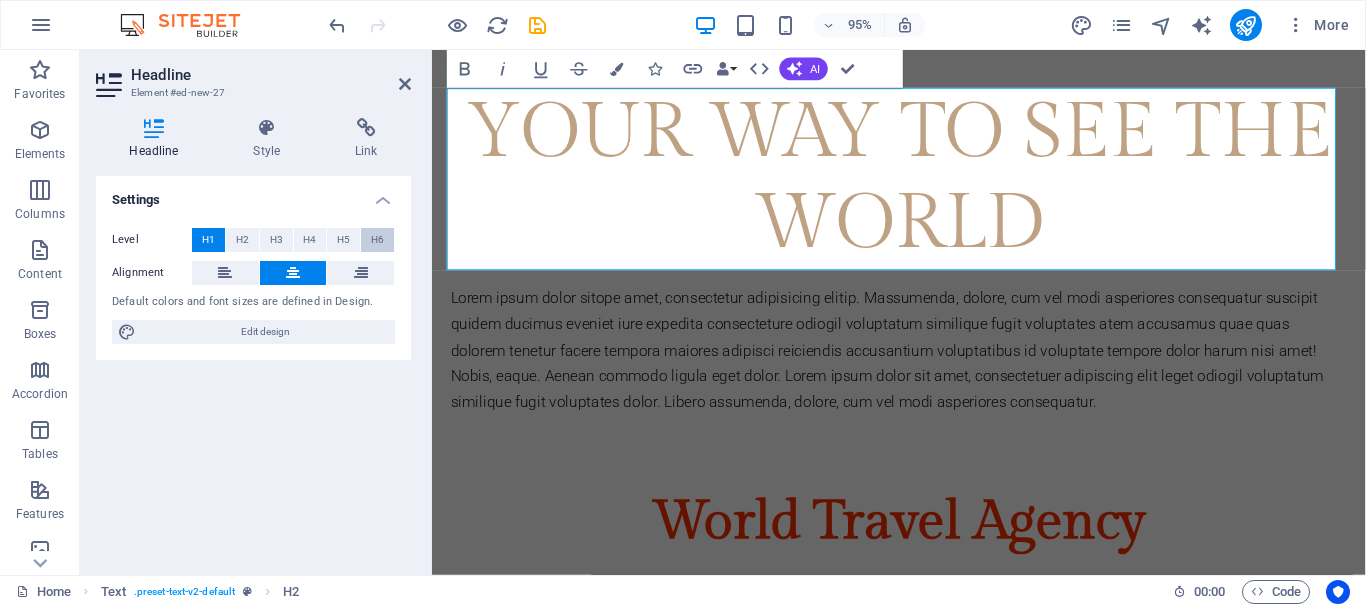 click on "H6" at bounding box center (377, 240) 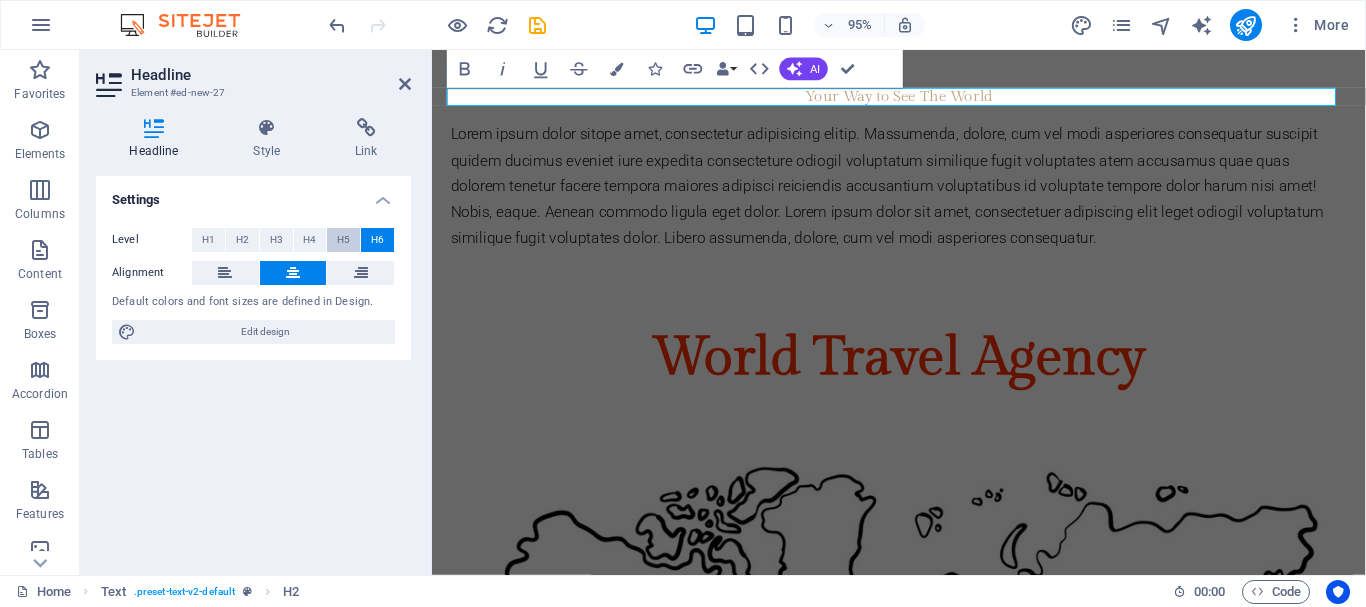 click on "H5" at bounding box center [343, 240] 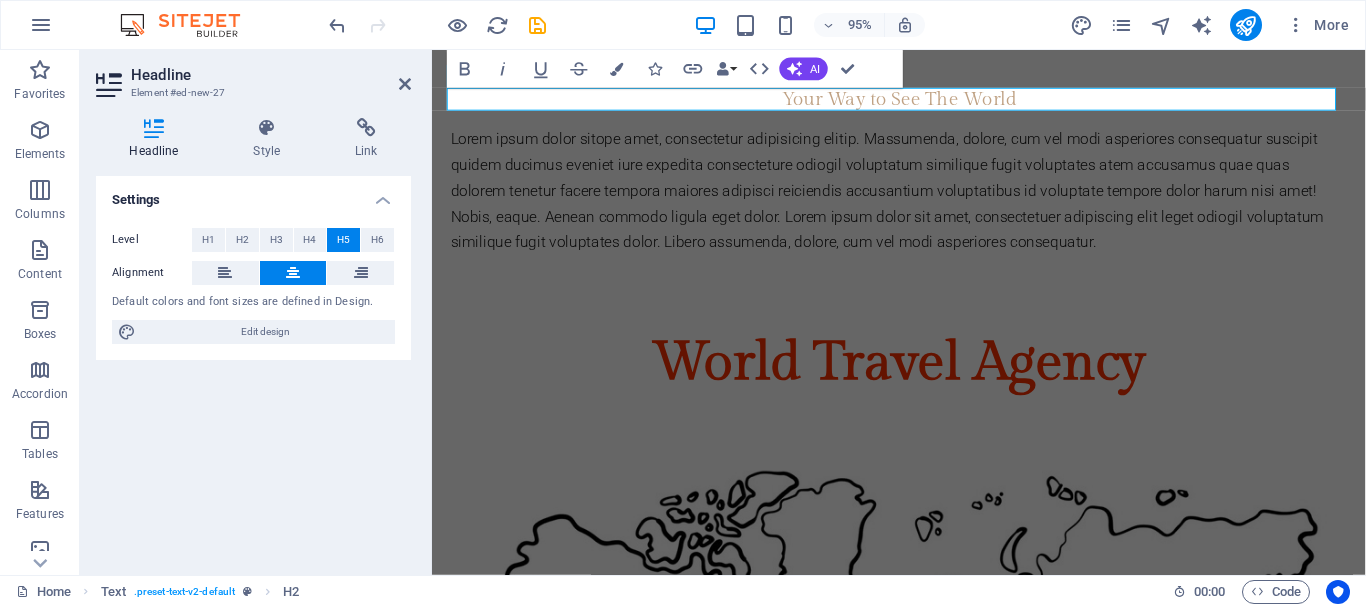 click on "H5" at bounding box center [343, 240] 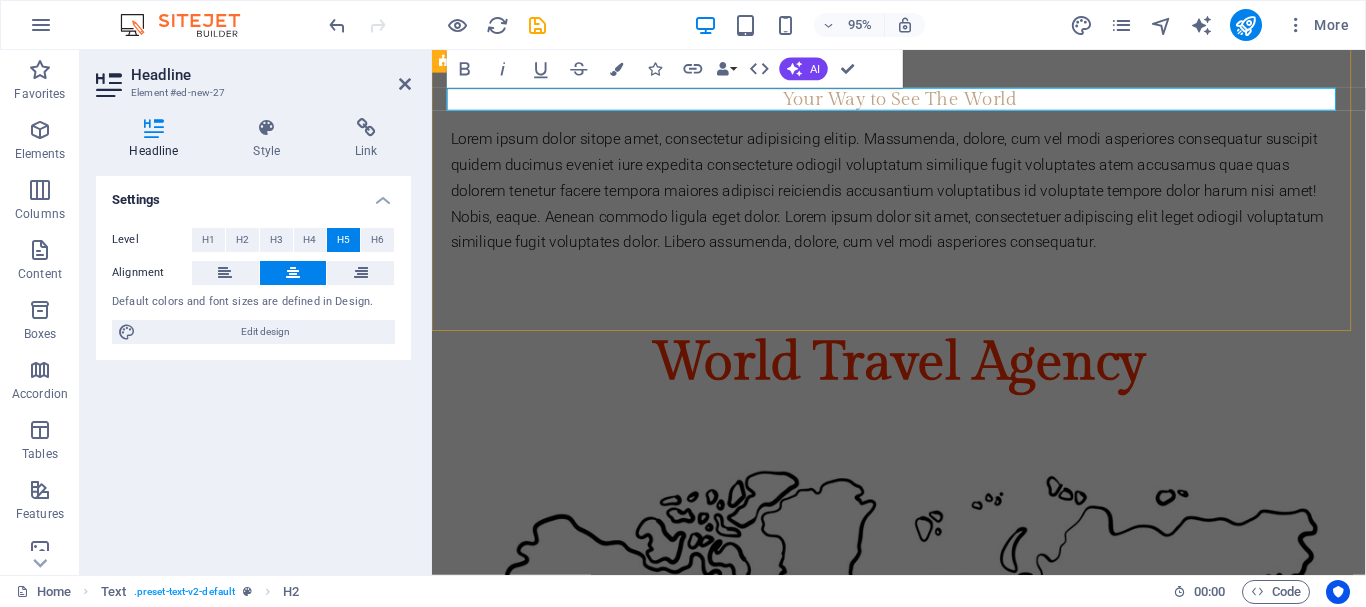 click on "Your Way to See The World Lorem ipsum dolor sitope amet, consectetur adipisicing elitip. Massumenda, dolore, cum vel modi asperiores consequatur suscipit quidem ducimus eveniet iure expedita consecteture odiogil voluptatum similique fugit voluptates atem accusamus quae quas dolorem tenetur facere tempora maiores adipisci reiciendis accusantium voluptatibus id voluptate tempore dolor harum nisi amet! Nobis, eaque. Aenean commodo ligula eget dolor. Lorem ipsum dolor sit amet, consectetuer adipiscing elit leget odiogil voluptatum similique fugit voluptates dolor. Libero assumenda, dolore, cum vel modi asperiores consequatur." at bounding box center (923, 178) 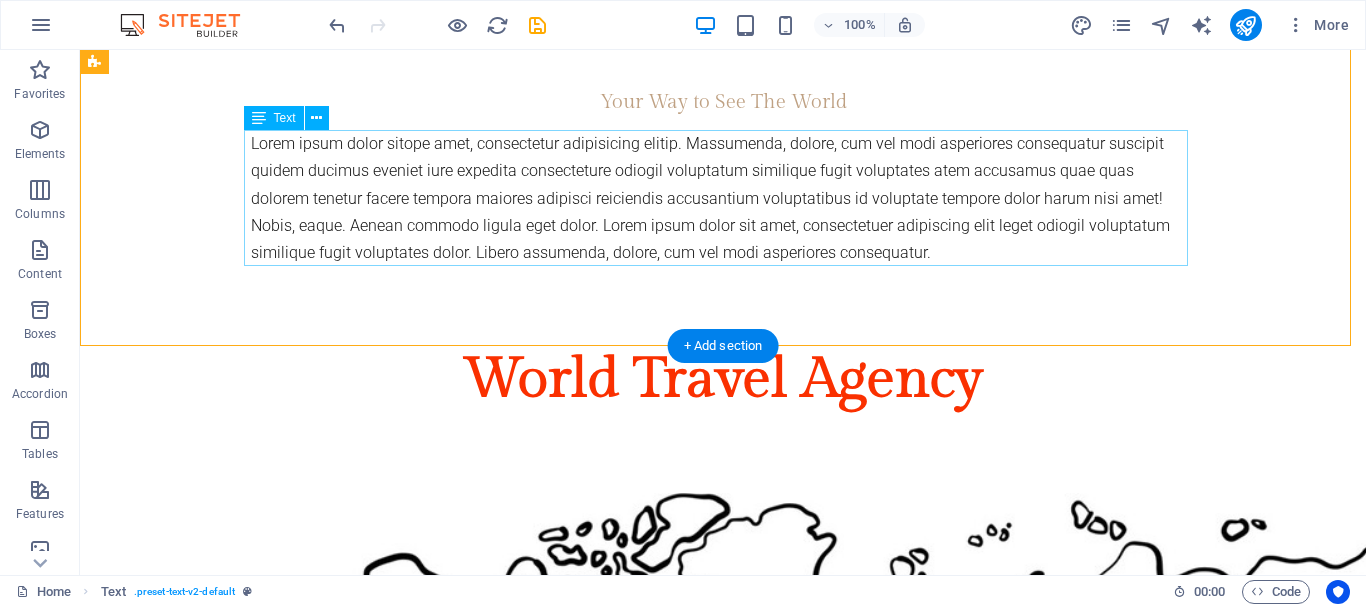 click on "Lorem ipsum dolor sitope amet, consectetur adipisicing elitip. Massumenda, dolore, cum vel modi asperiores consequatur suscipit quidem ducimus eveniet iure expedita consecteture odiogil voluptatum similique fugit voluptates atem accusamus quae quas dolorem tenetur facere tempora maiores adipisci reiciendis accusantium voluptatibus id voluptate tempore dolor harum nisi amet! Nobis, eaque. Aenean commodo ligula eget dolor. Lorem ipsum dolor sit amet, consectetuer adipiscing elit leget odiogil voluptatum similique fugit voluptates dolor. Libero assumenda, dolore, cum vel modi asperiores consequatur." at bounding box center (723, 198) 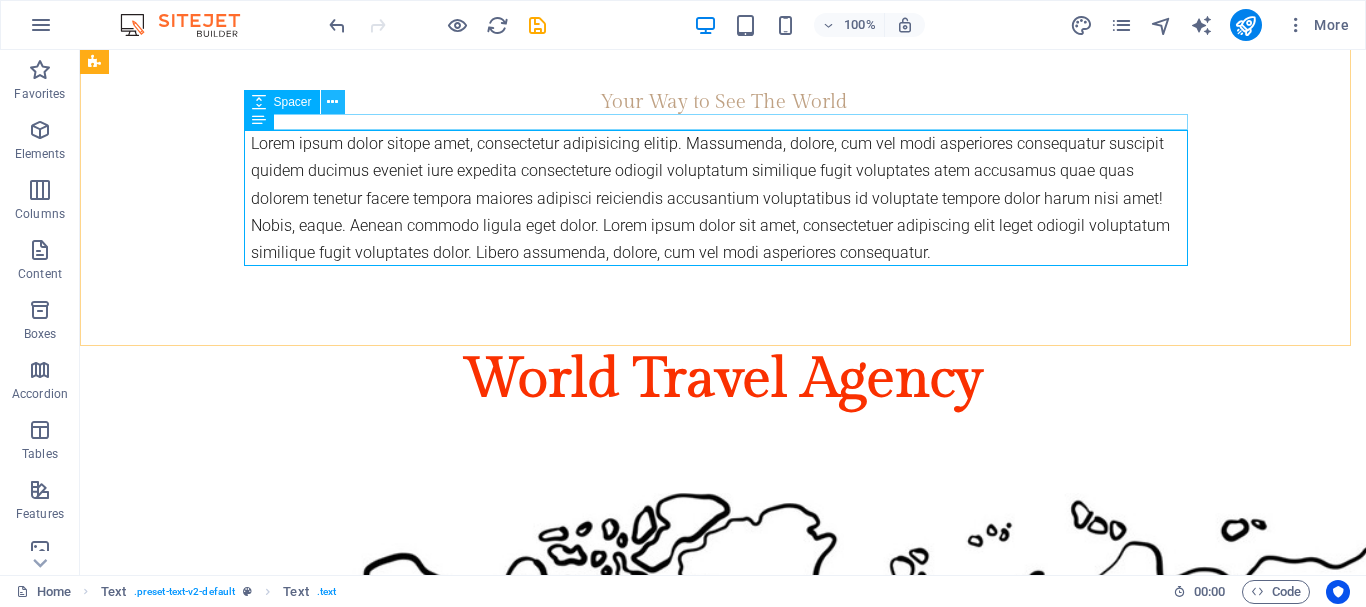 click at bounding box center (333, 102) 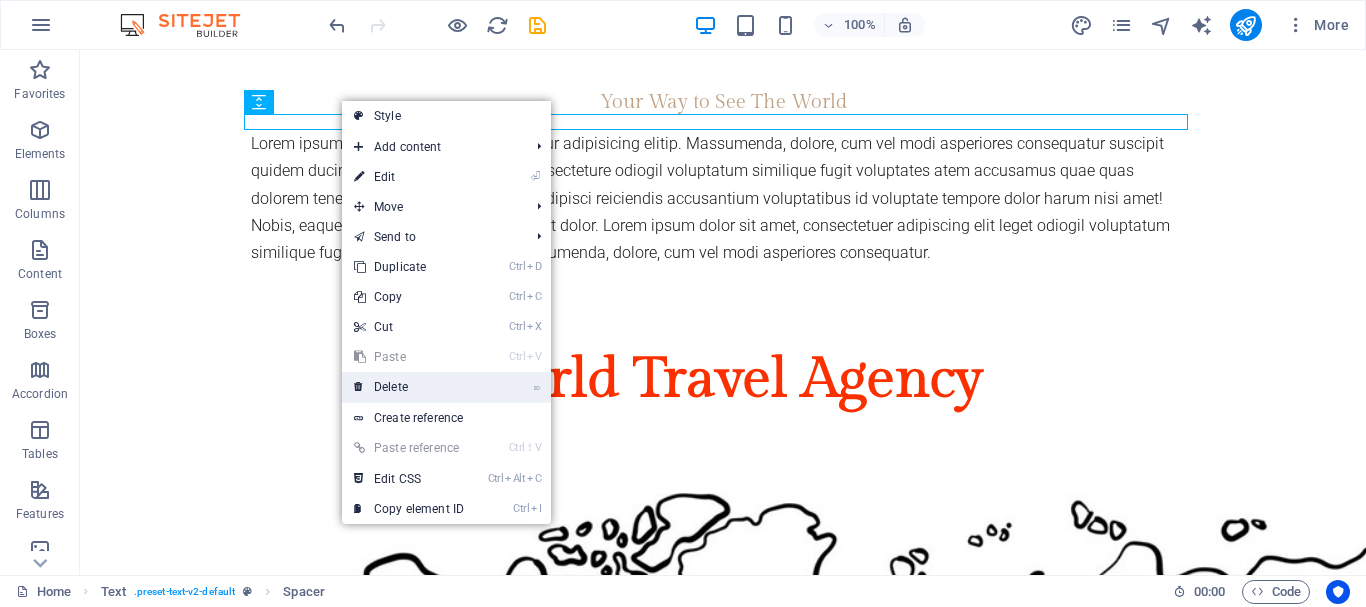 click on "⌦  Delete" at bounding box center [409, 387] 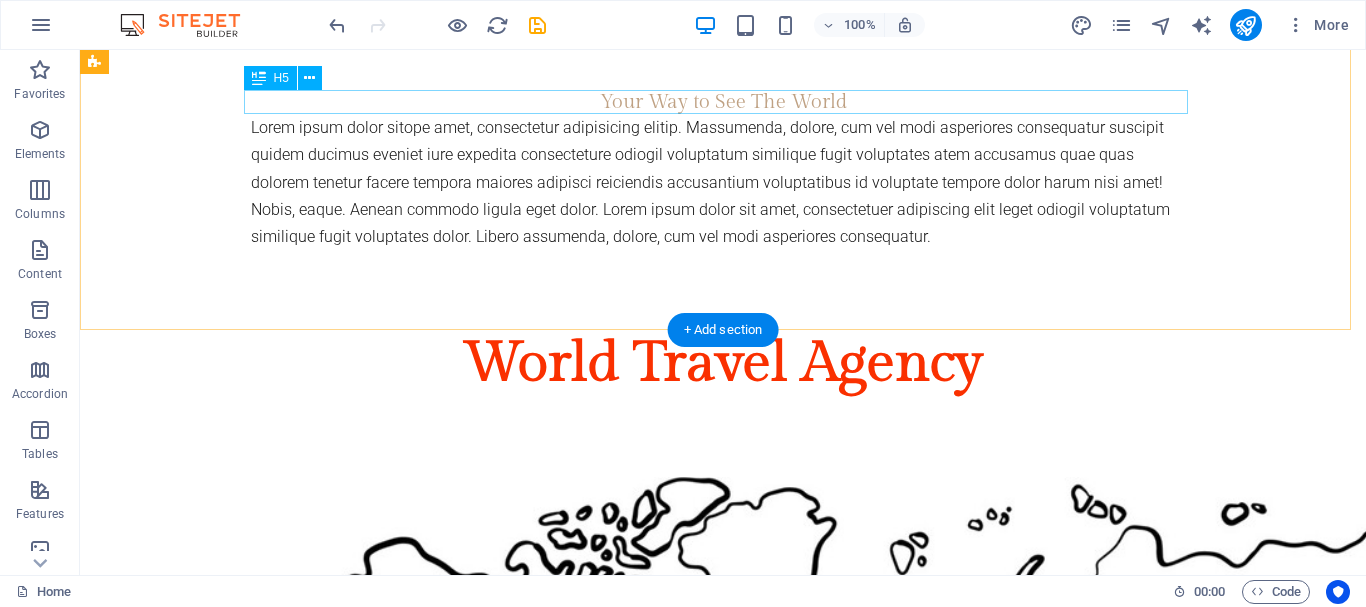 click on "Your Way to See The World" at bounding box center [723, 102] 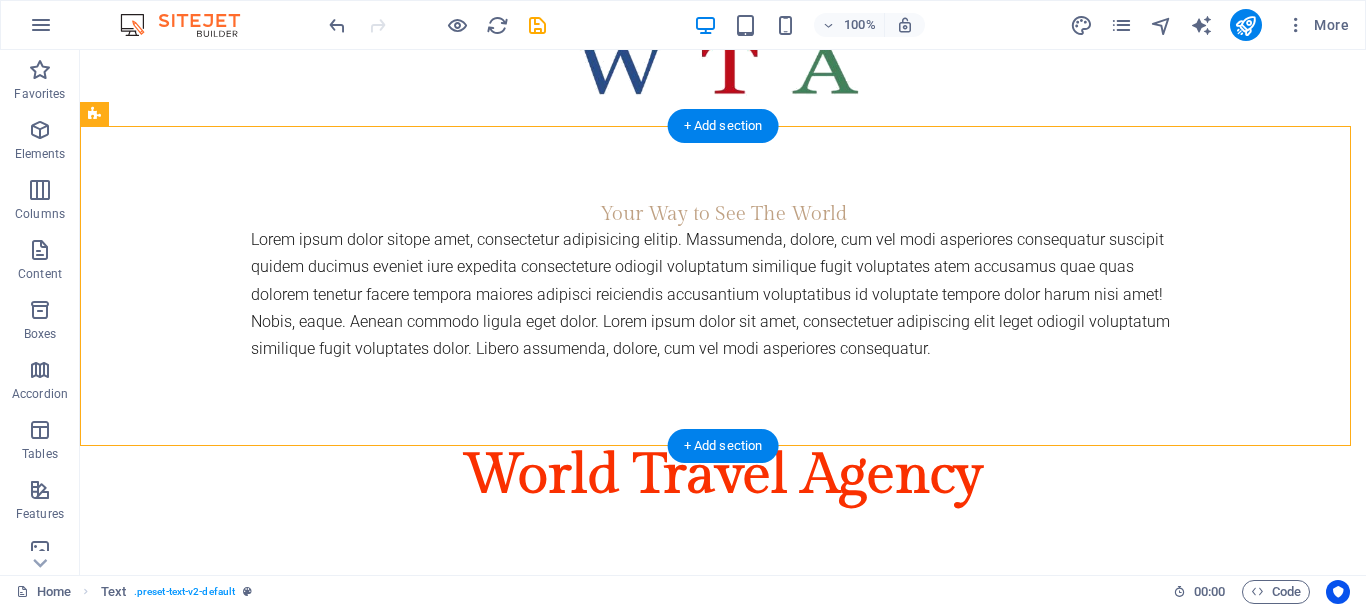 scroll, scrollTop: 288, scrollLeft: 0, axis: vertical 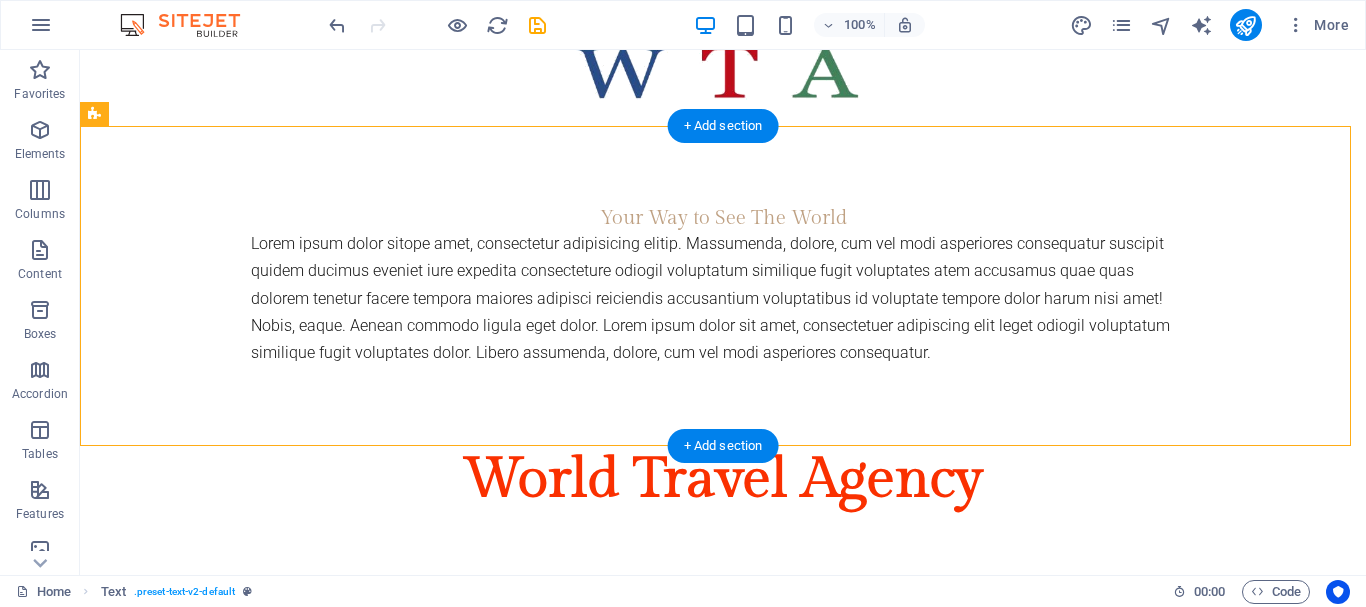 drag, startPoint x: 691, startPoint y: 88, endPoint x: 694, endPoint y: 146, distance: 58.077534 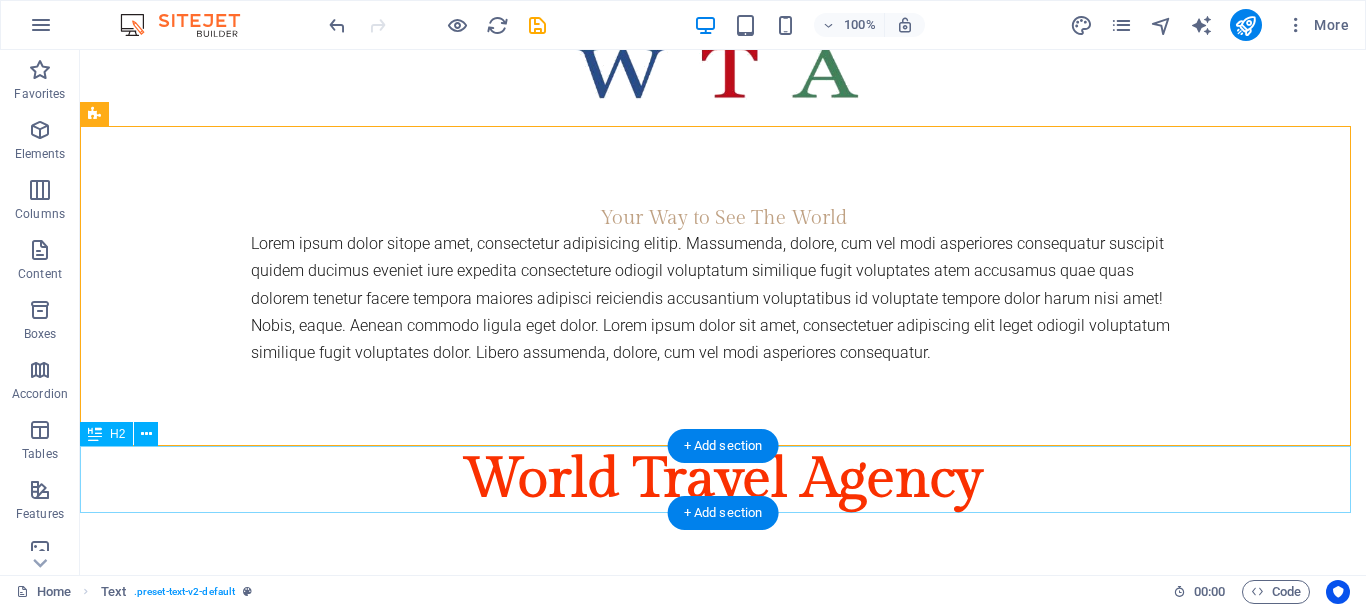 click on "World Travel Agency" at bounding box center (723, 479) 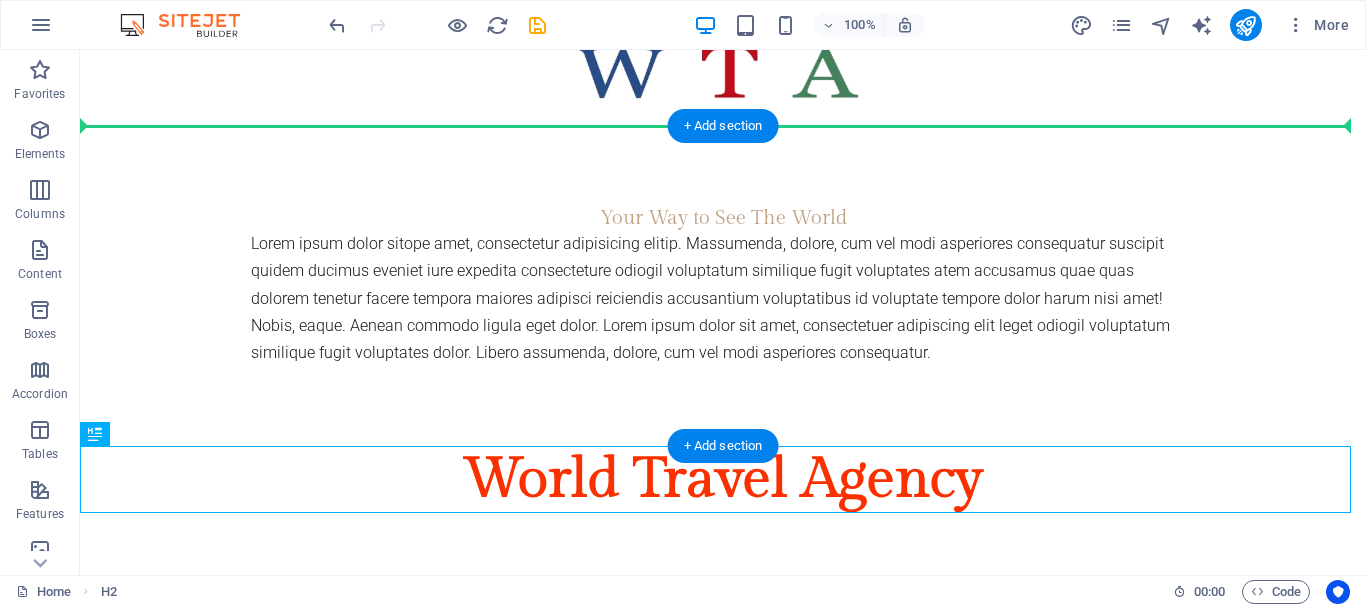 drag, startPoint x: 174, startPoint y: 483, endPoint x: 115, endPoint y: 193, distance: 295.9409 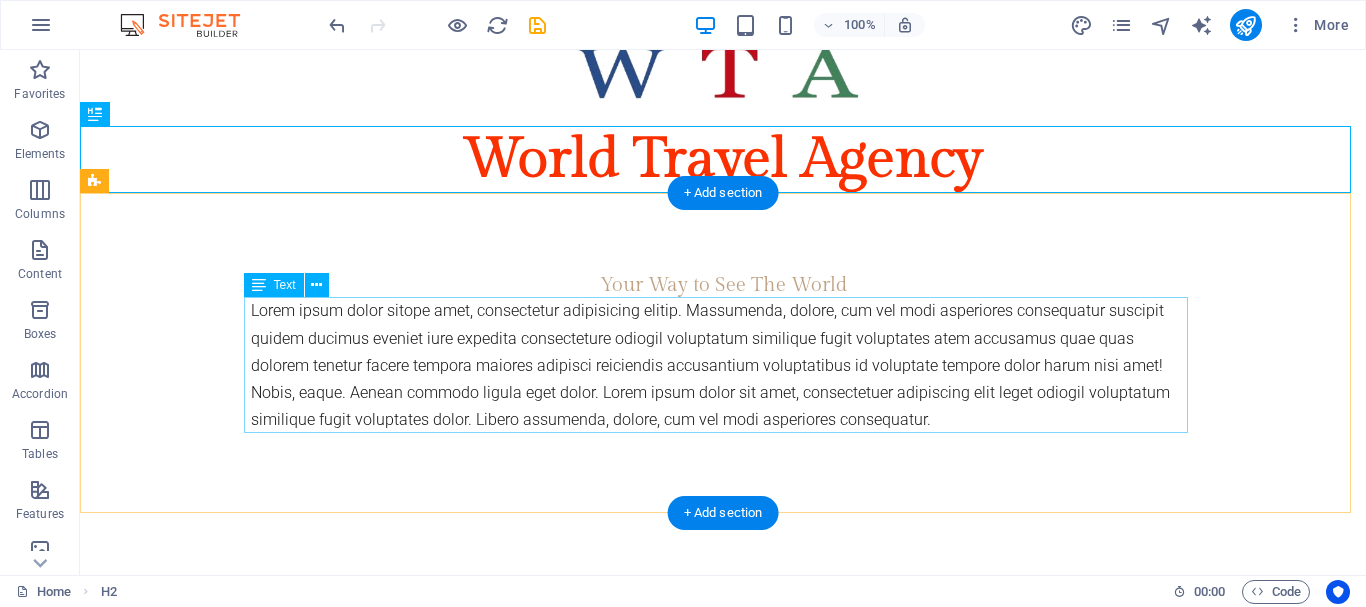 click on "Lorem ipsum dolor sitope amet, consectetur adipisicing elitip. Massumenda, dolore, cum vel modi asperiores consequatur suscipit quidem ducimus eveniet iure expedita consecteture odiogil voluptatum similique fugit voluptates atem accusamus quae quas dolorem tenetur facere tempora maiores adipisci reiciendis accusantium voluptatibus id voluptate tempore dolor harum nisi amet! Nobis, eaque. Aenean commodo ligula eget dolor. Lorem ipsum dolor sit amet, consectetuer adipiscing elit leget odiogil voluptatum similique fugit voluptates dolor. Libero assumenda, dolore, cum vel modi asperiores consequatur." at bounding box center (723, 365) 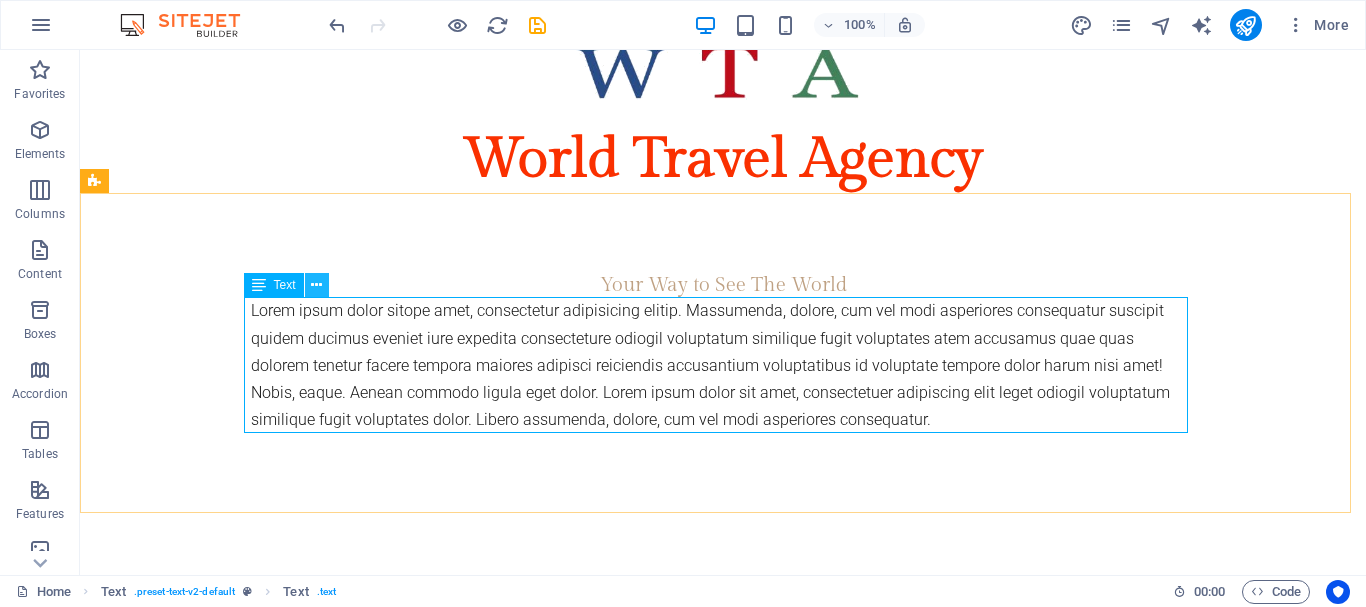 click at bounding box center [316, 285] 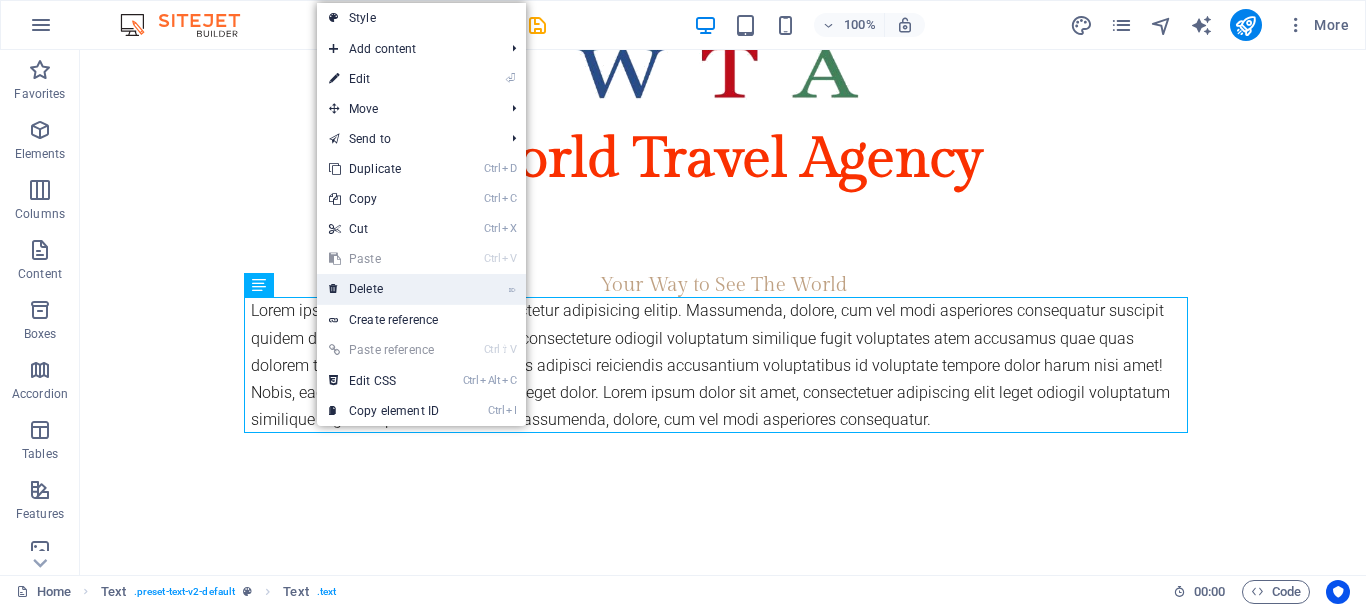 click on "⌦  Delete" at bounding box center [384, 289] 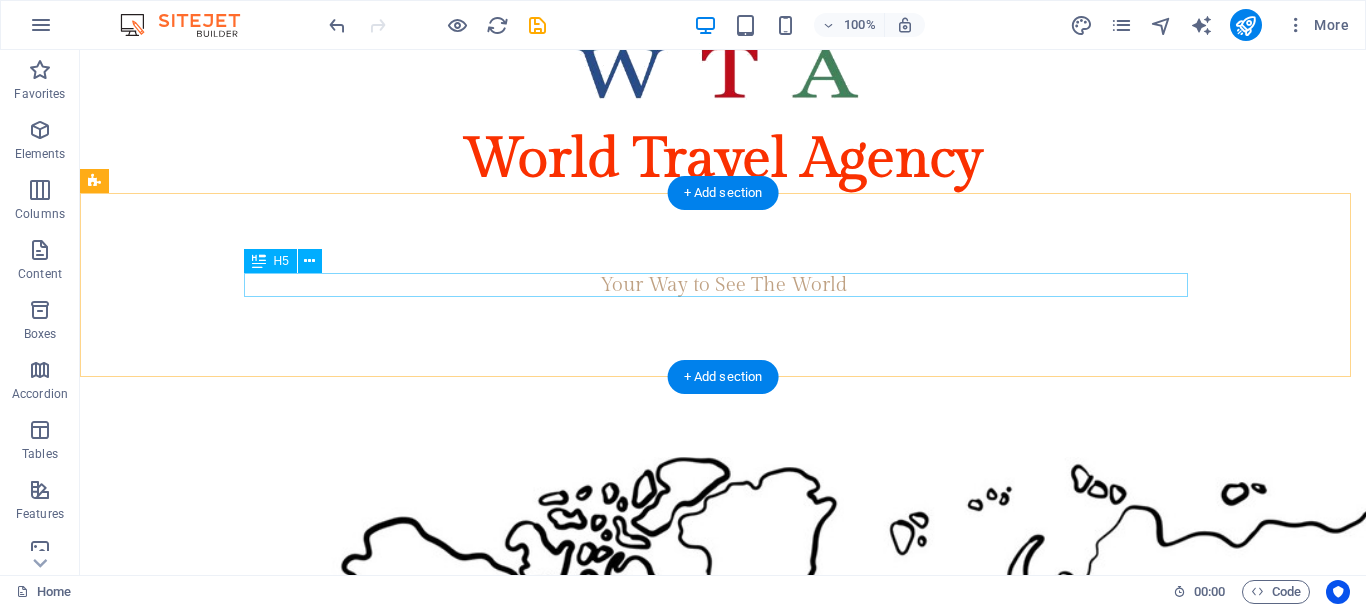 click on "Your Way to See The World" at bounding box center (723, 285) 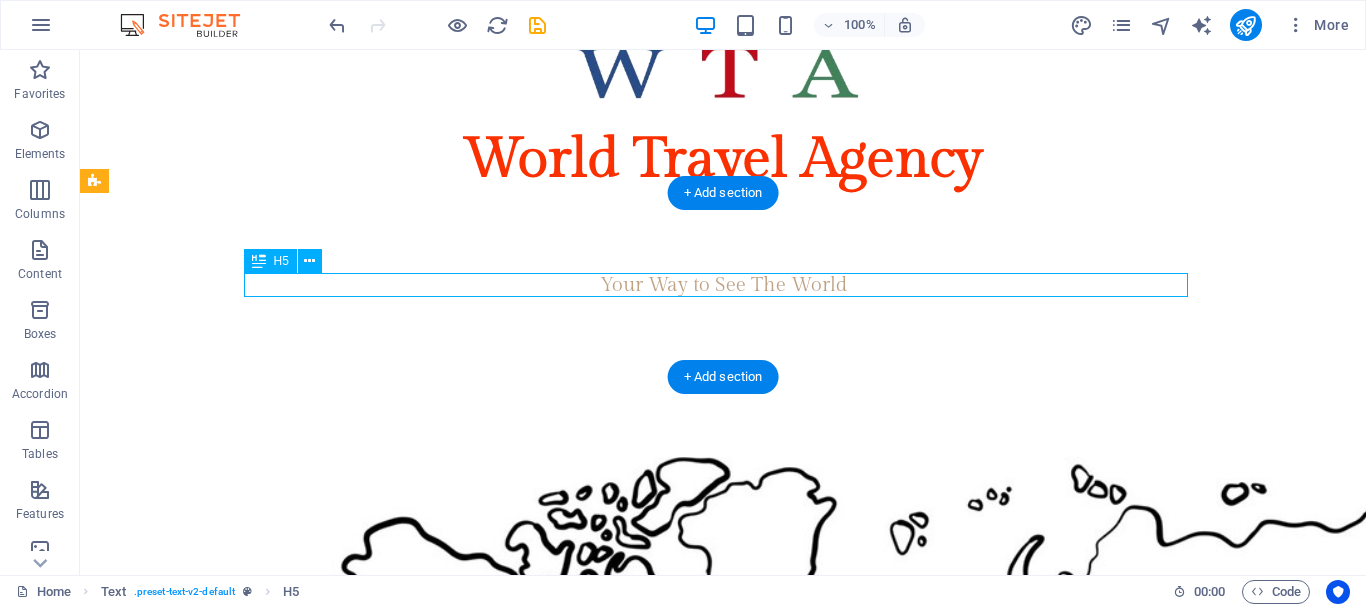 click on "Your Way to See The World" at bounding box center [723, 285] 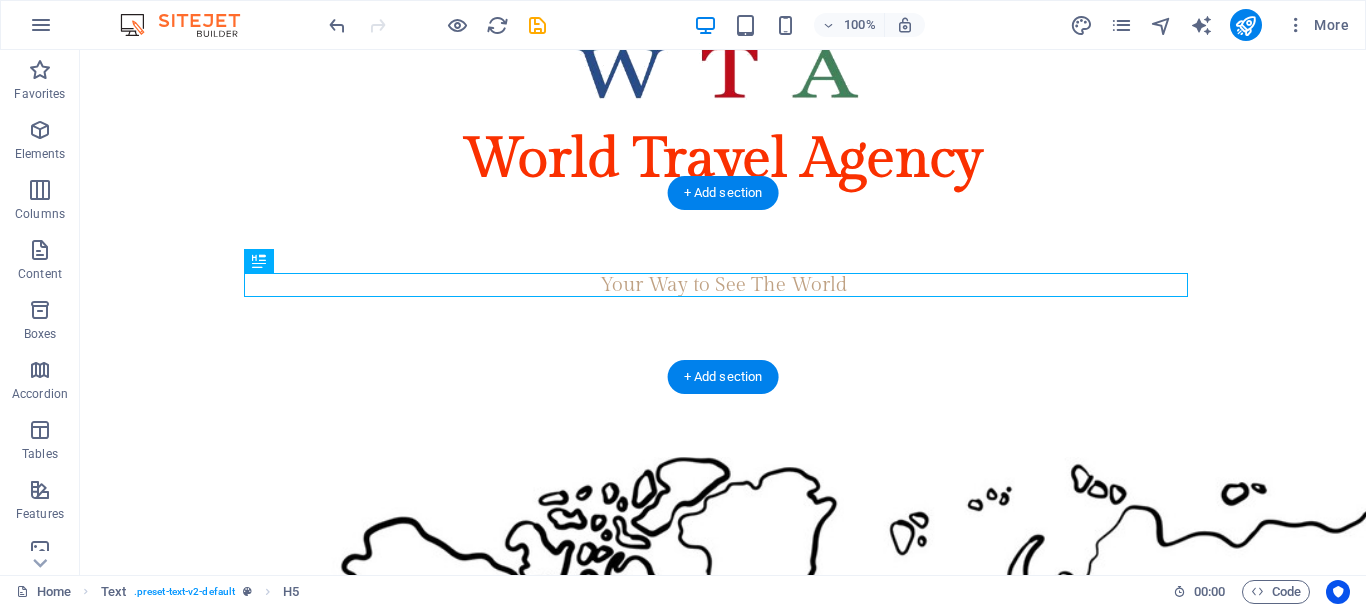 drag, startPoint x: 343, startPoint y: 317, endPoint x: 258, endPoint y: 217, distance: 131.24405 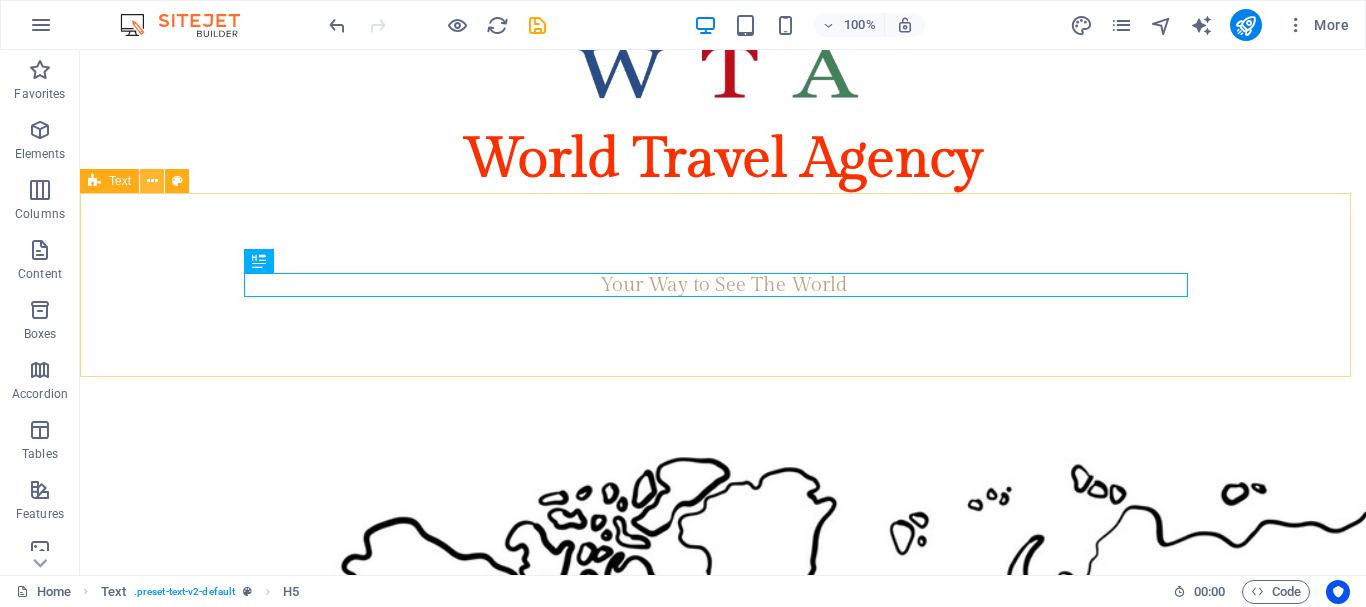 click at bounding box center [152, 181] 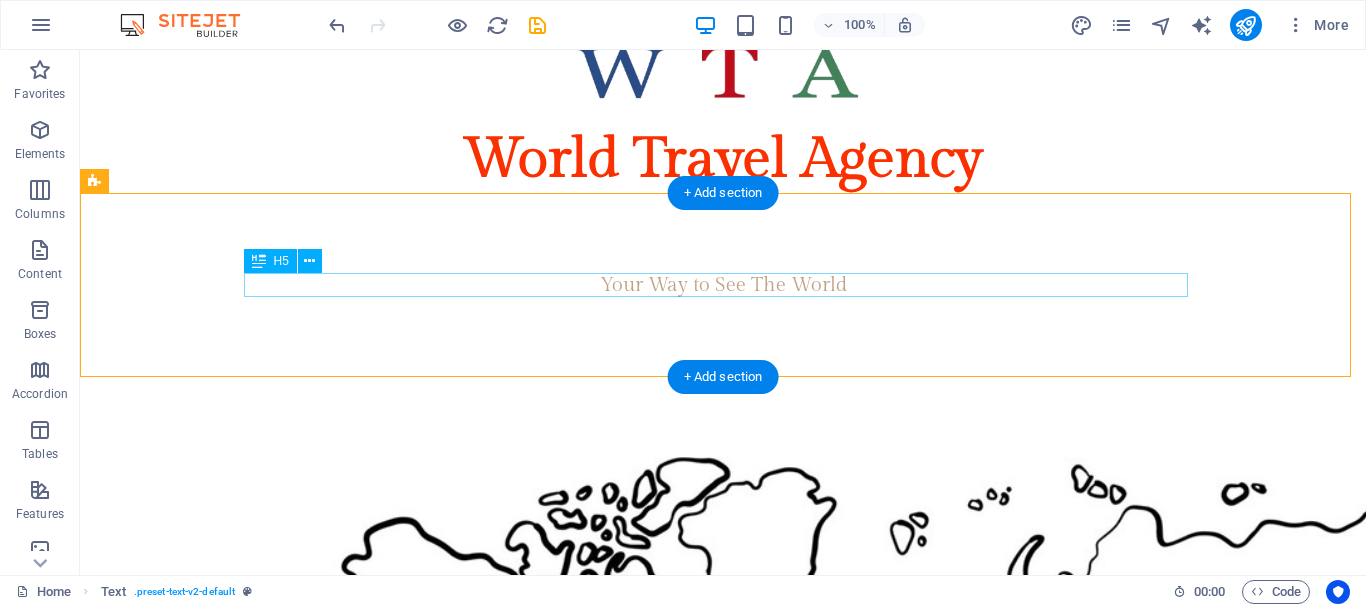click on "Your Way to See The World" at bounding box center [723, 285] 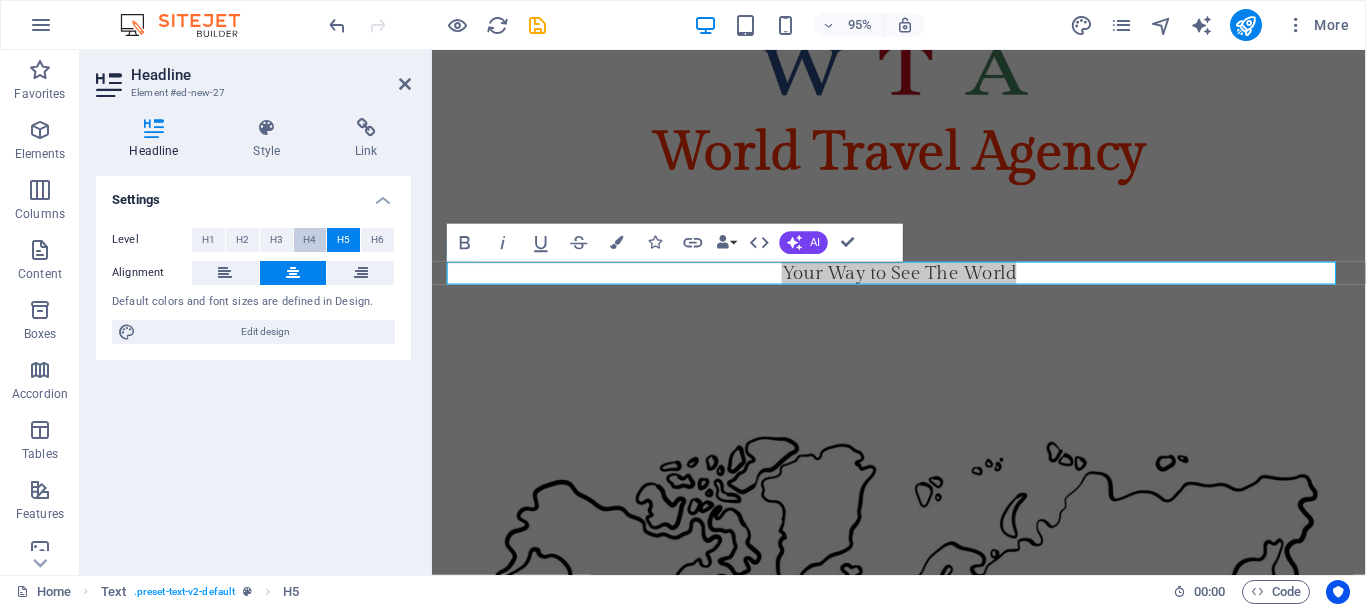 click on "H4" at bounding box center [309, 240] 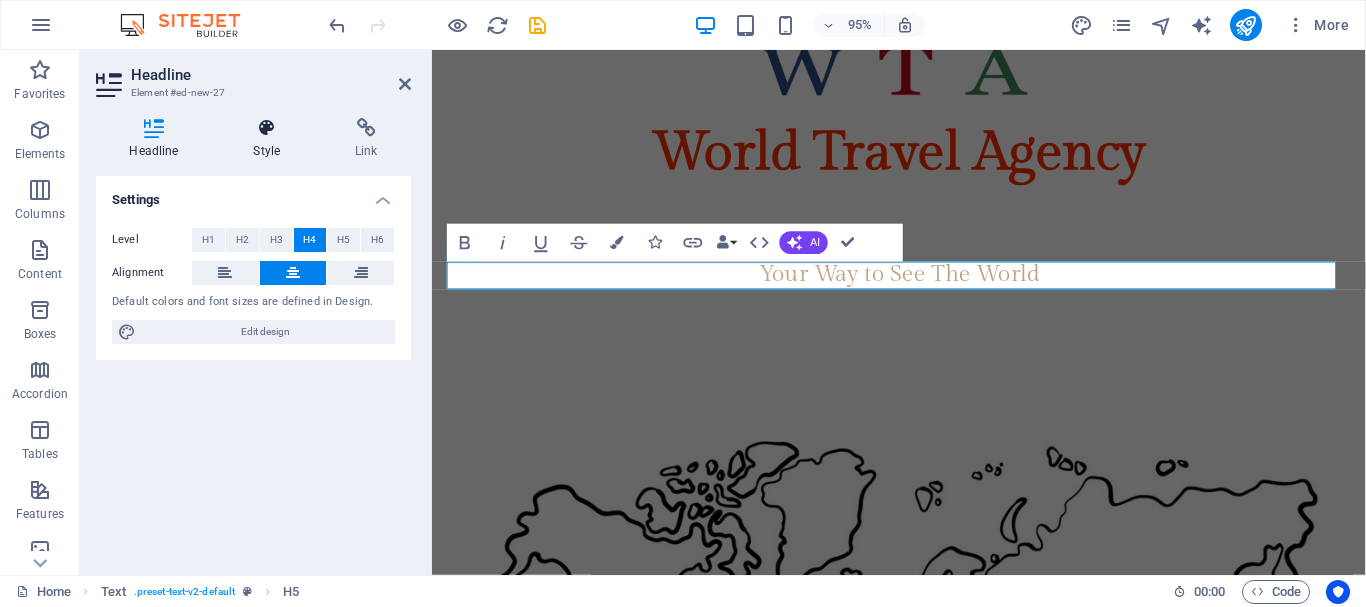 click on "Style" at bounding box center [271, 139] 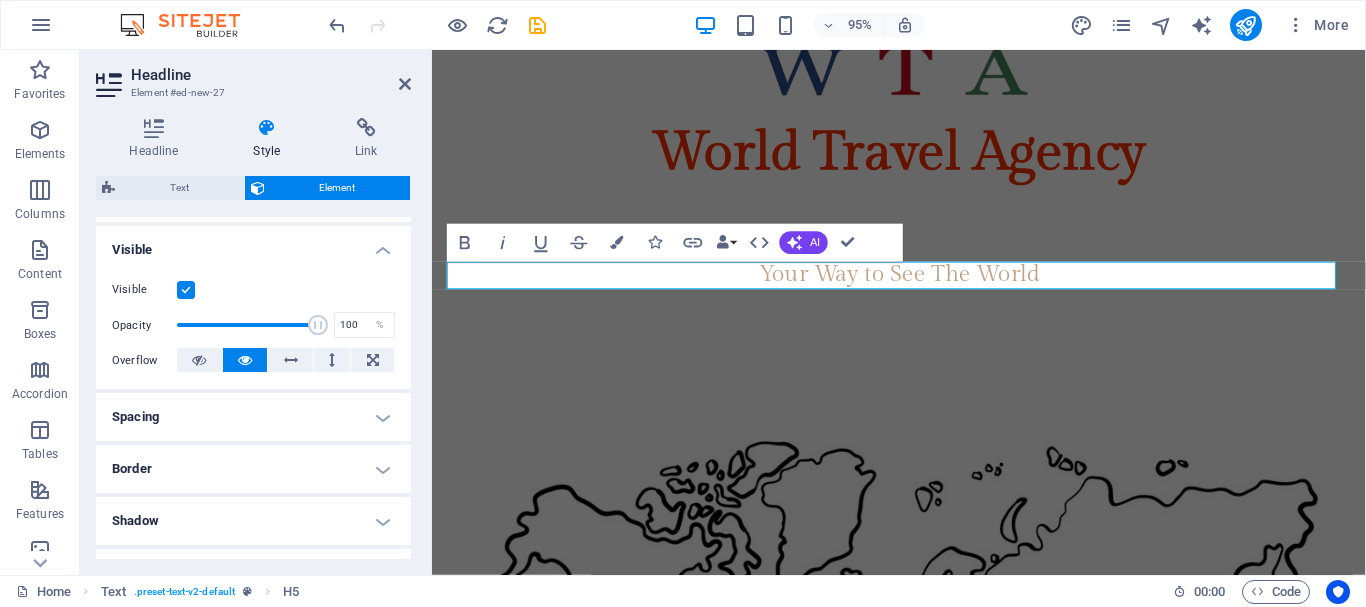 scroll, scrollTop: 0, scrollLeft: 0, axis: both 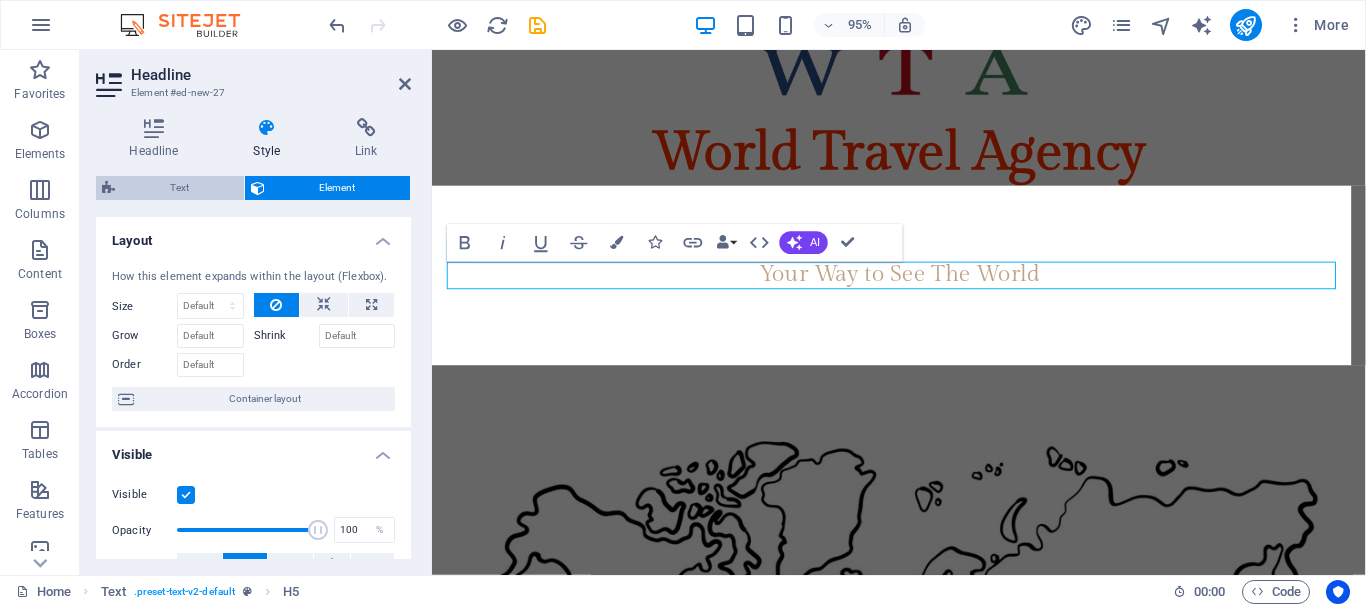 click on "Text" at bounding box center (179, 188) 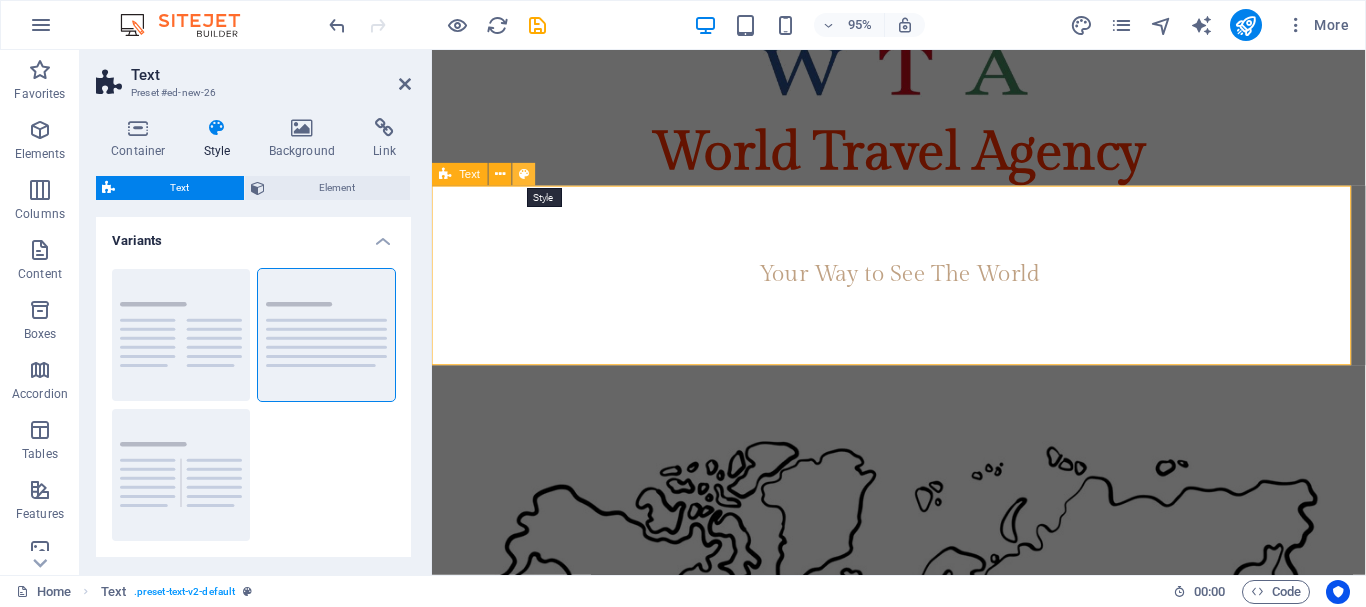 click at bounding box center (524, 175) 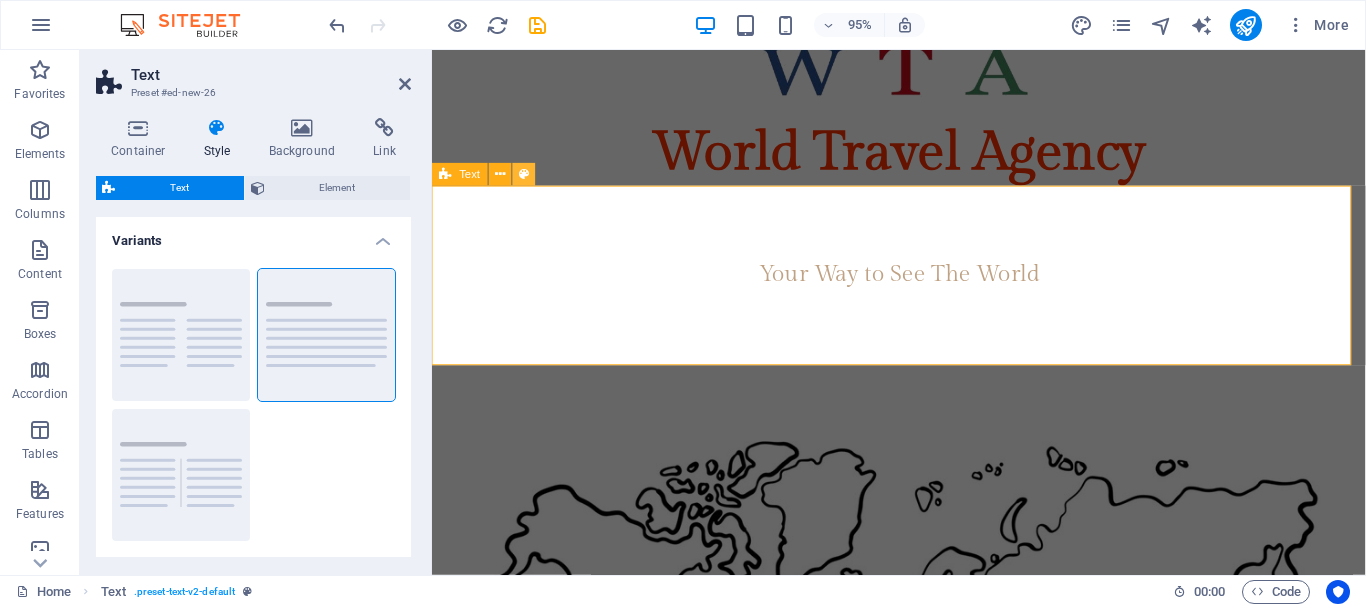 click at bounding box center [524, 175] 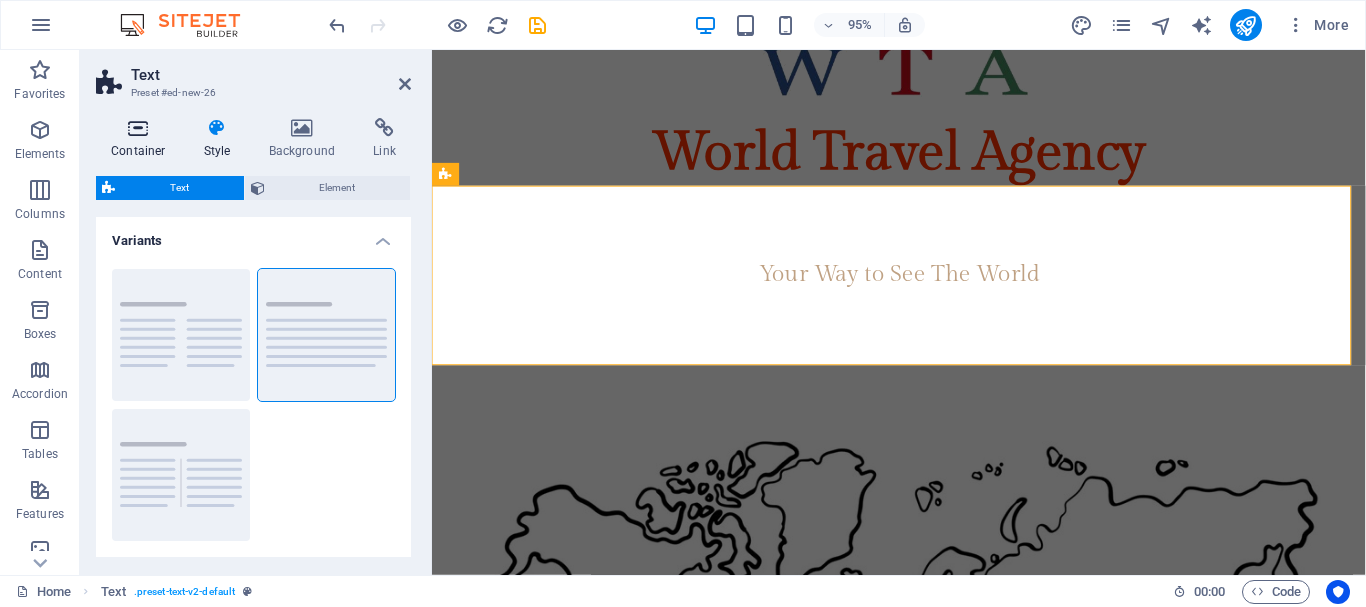 click on "Container" at bounding box center [142, 139] 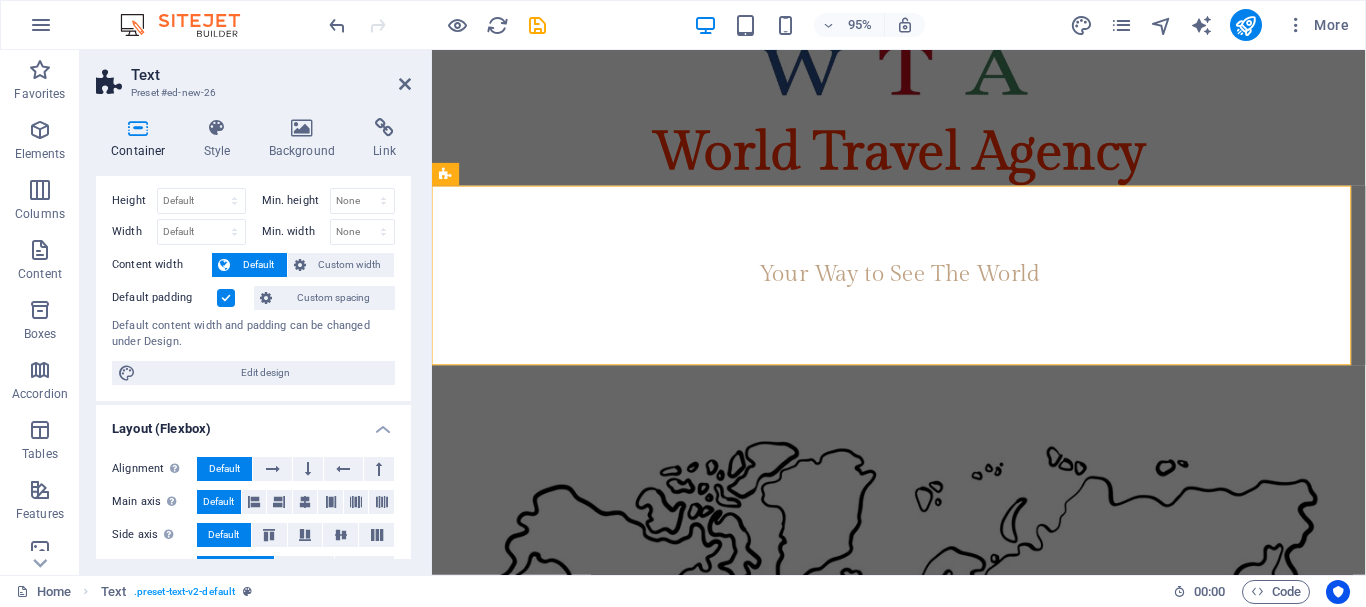 scroll, scrollTop: 0, scrollLeft: 0, axis: both 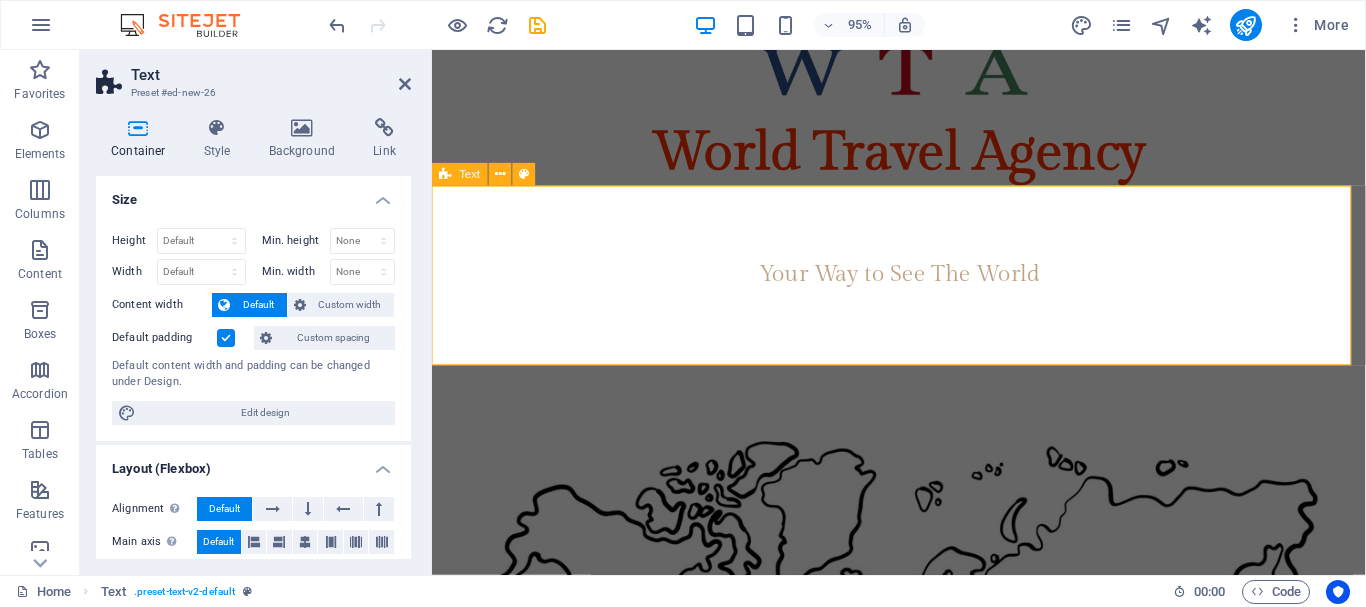 click on "Your Way to See The World" at bounding box center (923, 287) 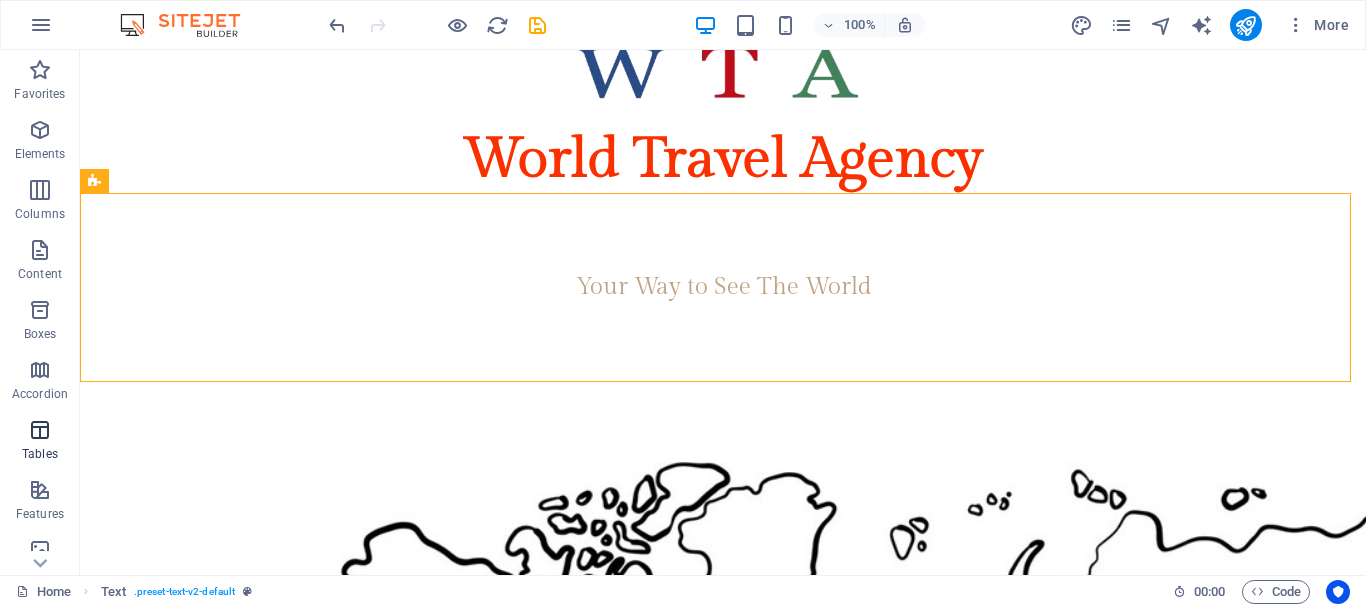 click at bounding box center (40, 430) 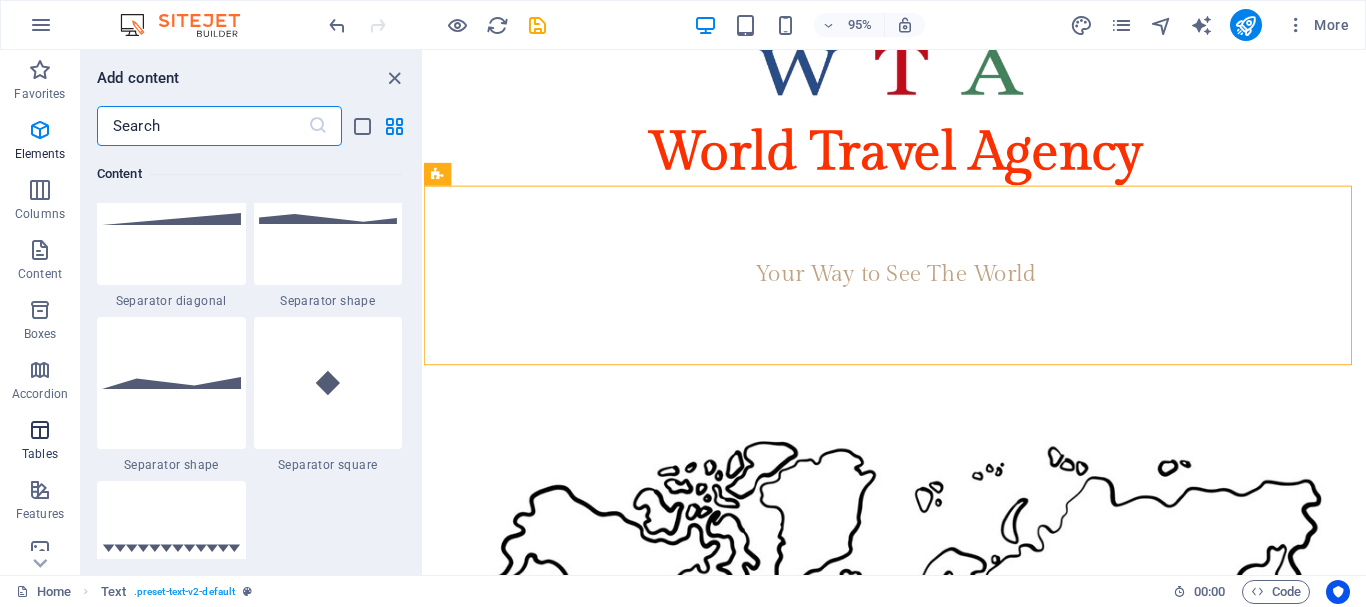 scroll, scrollTop: 6926, scrollLeft: 0, axis: vertical 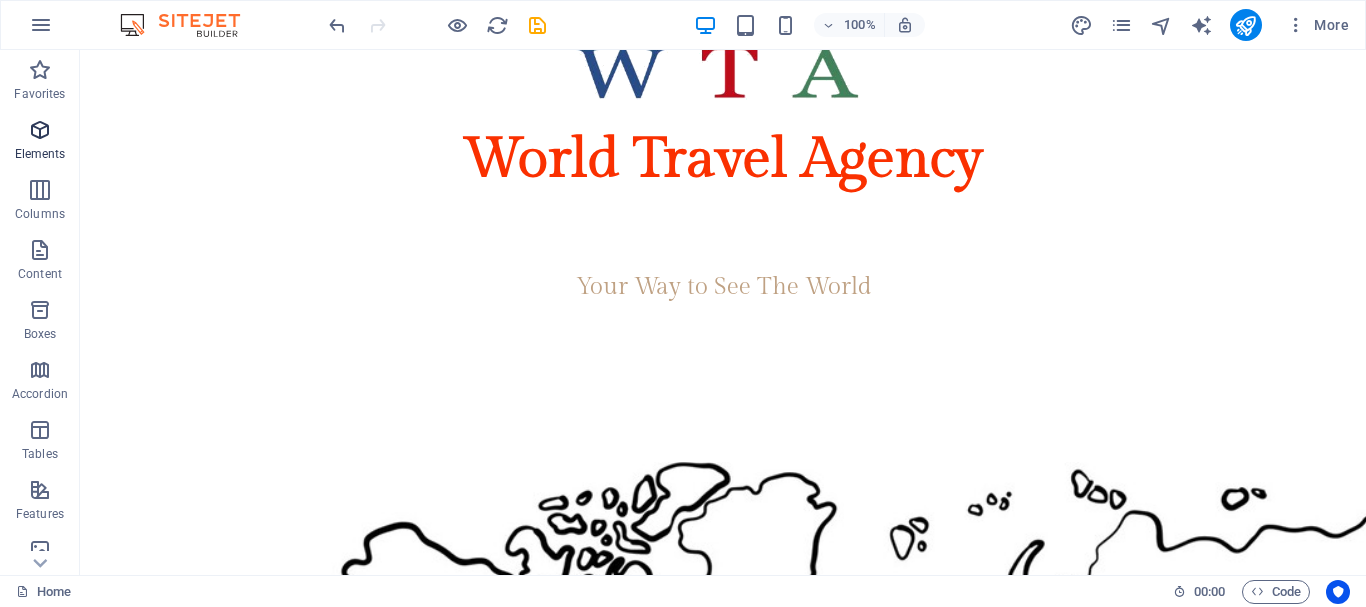 click on "Elements" at bounding box center [40, 154] 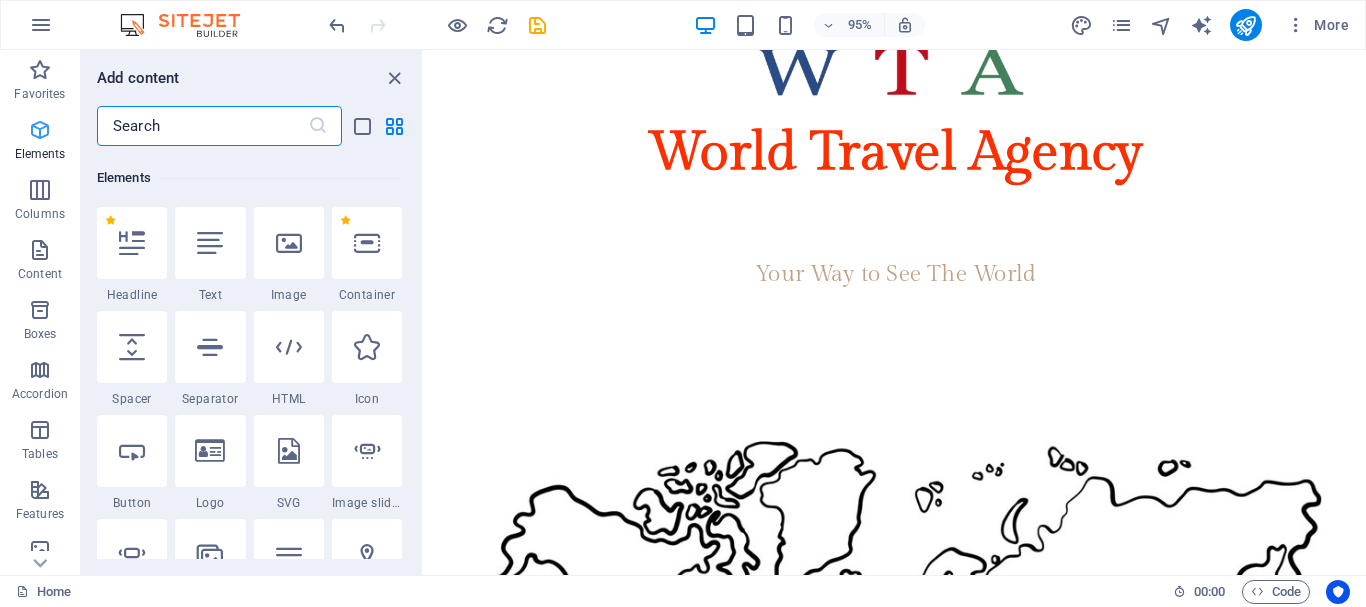 scroll, scrollTop: 213, scrollLeft: 0, axis: vertical 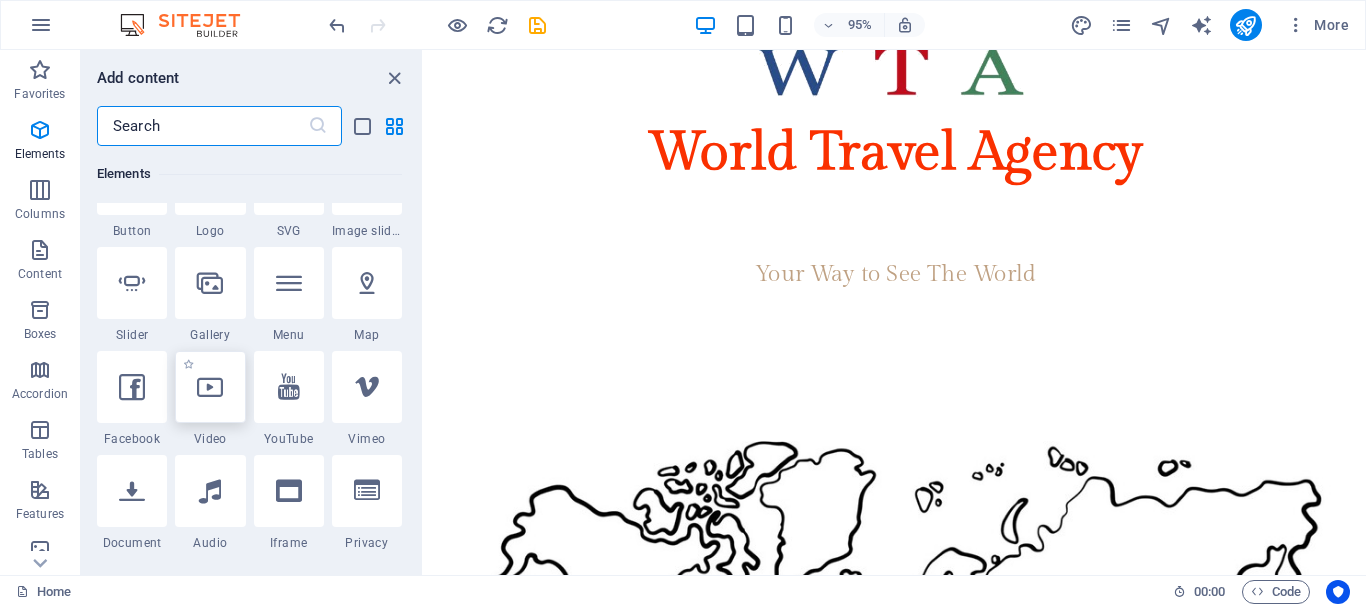click at bounding box center [210, 387] 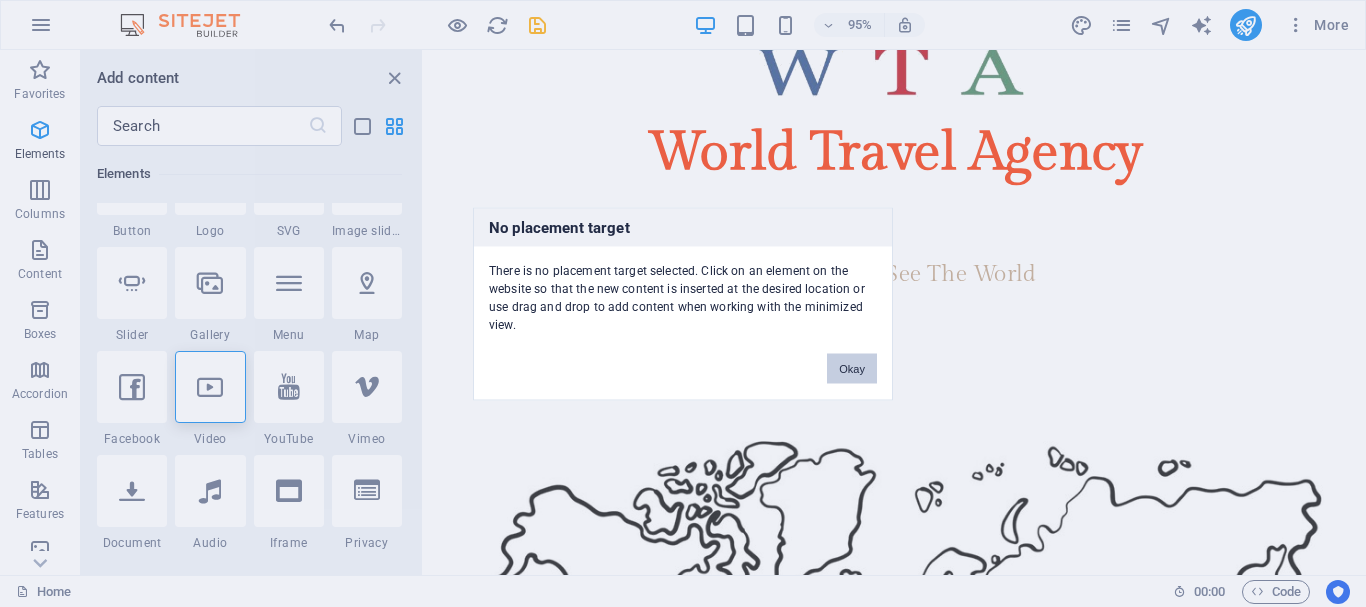 click on "Okay" at bounding box center [852, 368] 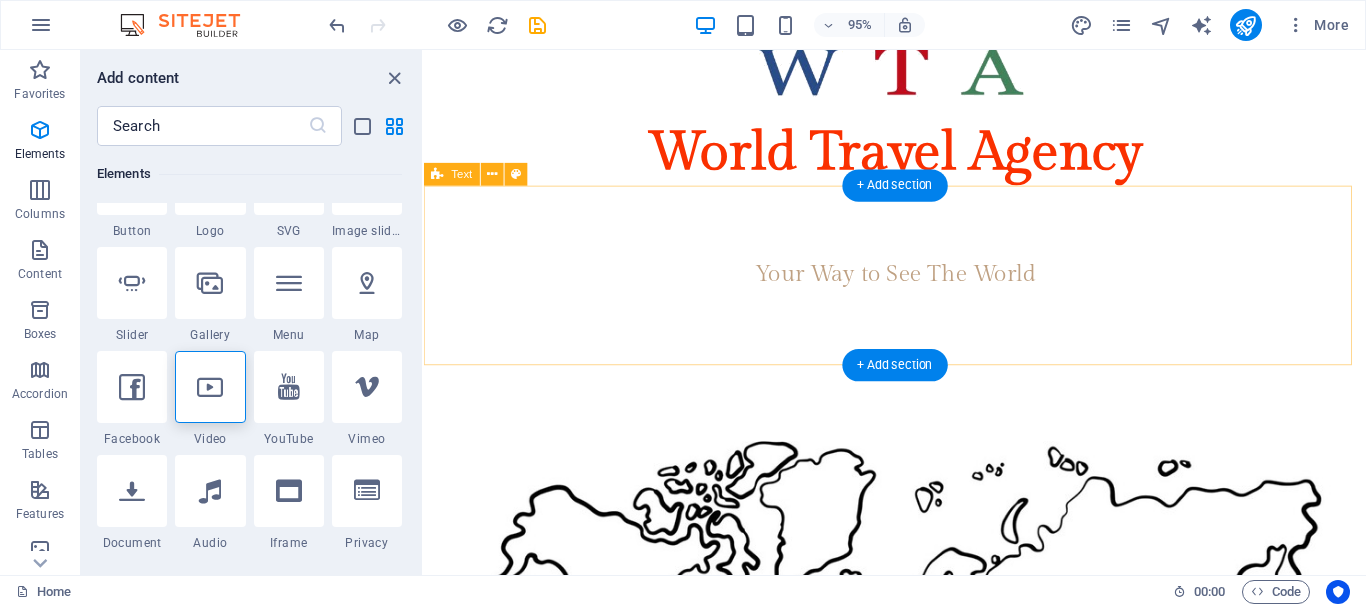 click on "Your Way to See The World" at bounding box center [920, 287] 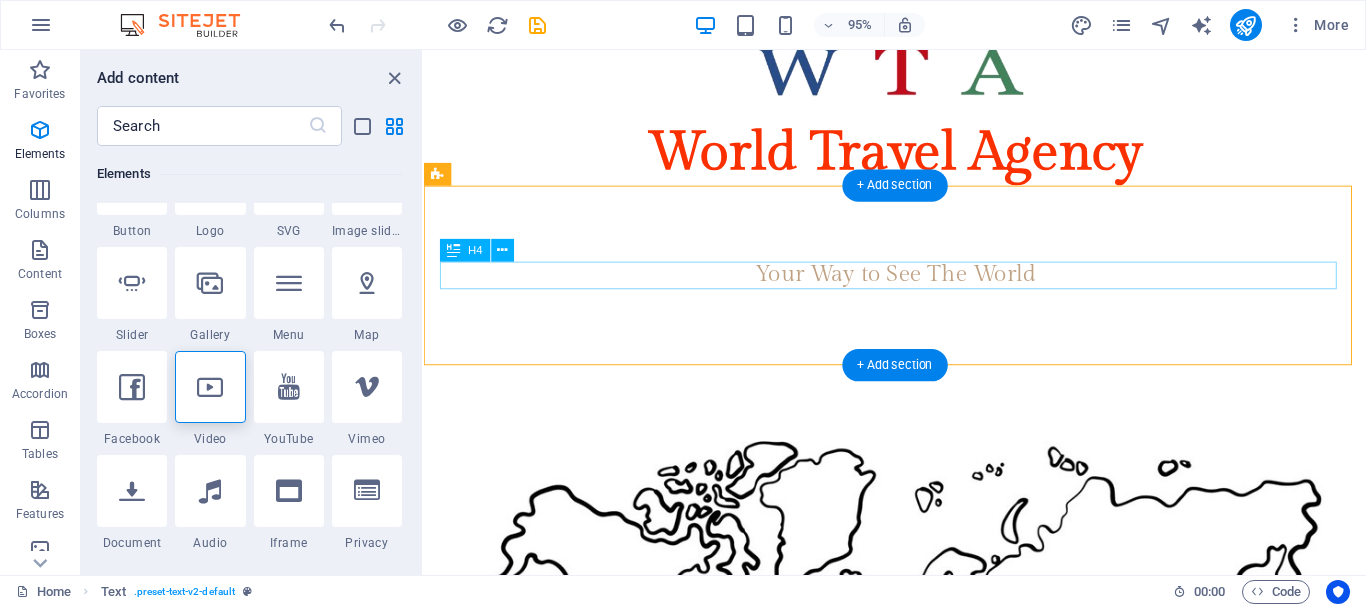 click on "Your Way to See The World" at bounding box center [920, 287] 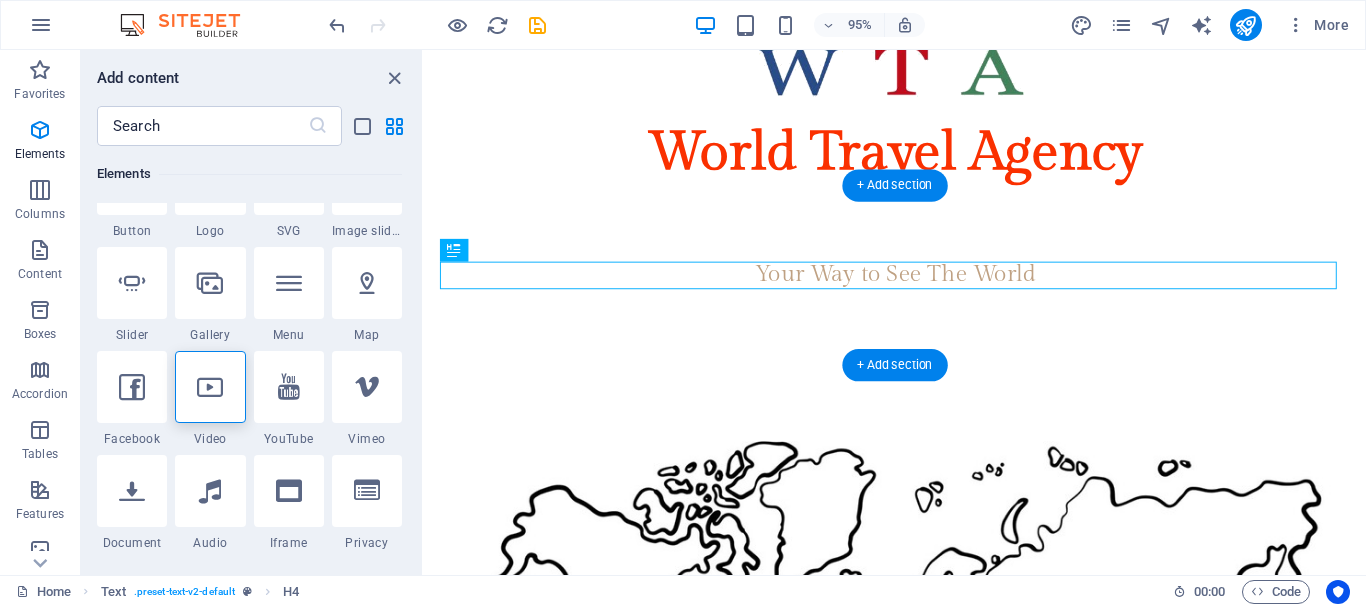 drag, startPoint x: 896, startPoint y: 275, endPoint x: 891, endPoint y: 223, distance: 52.23983 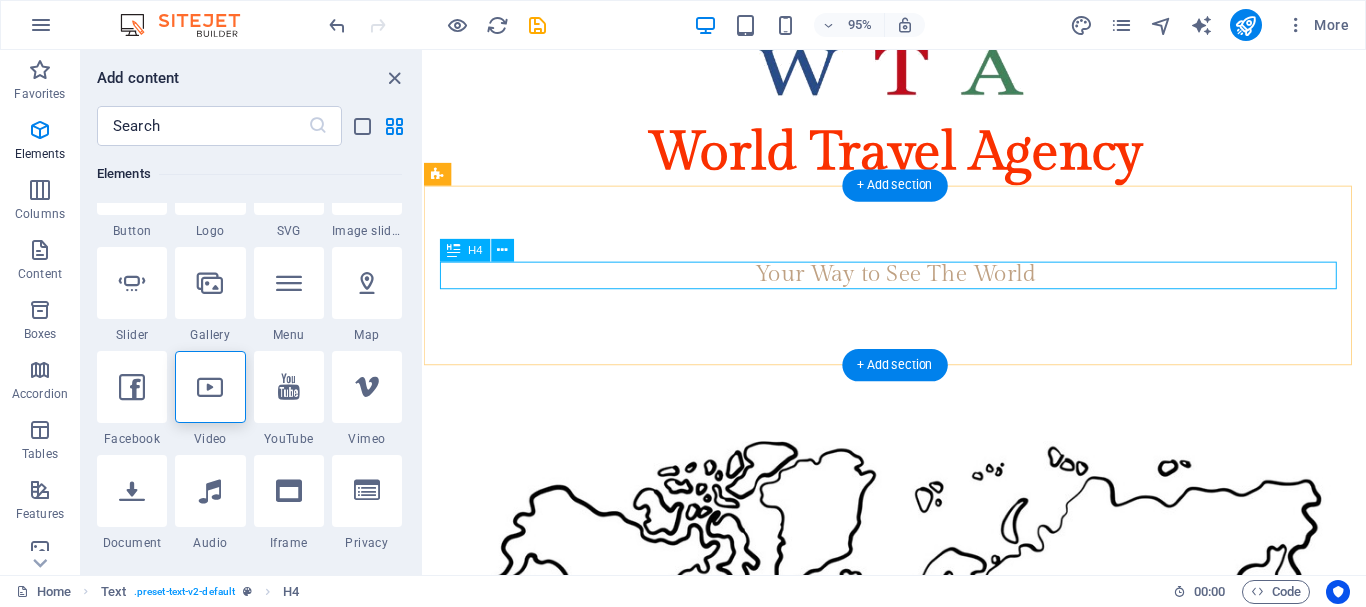 click on "Your Way to See The World" at bounding box center (920, 287) 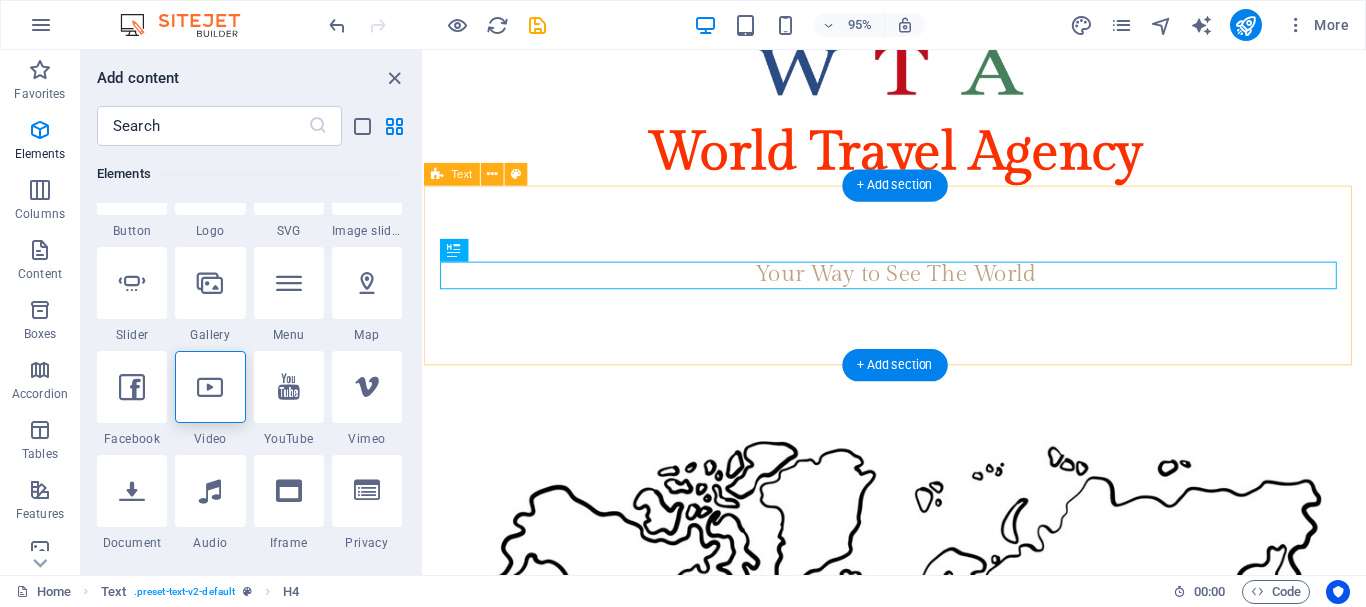 click on "Your Way to See The World" at bounding box center (920, 287) 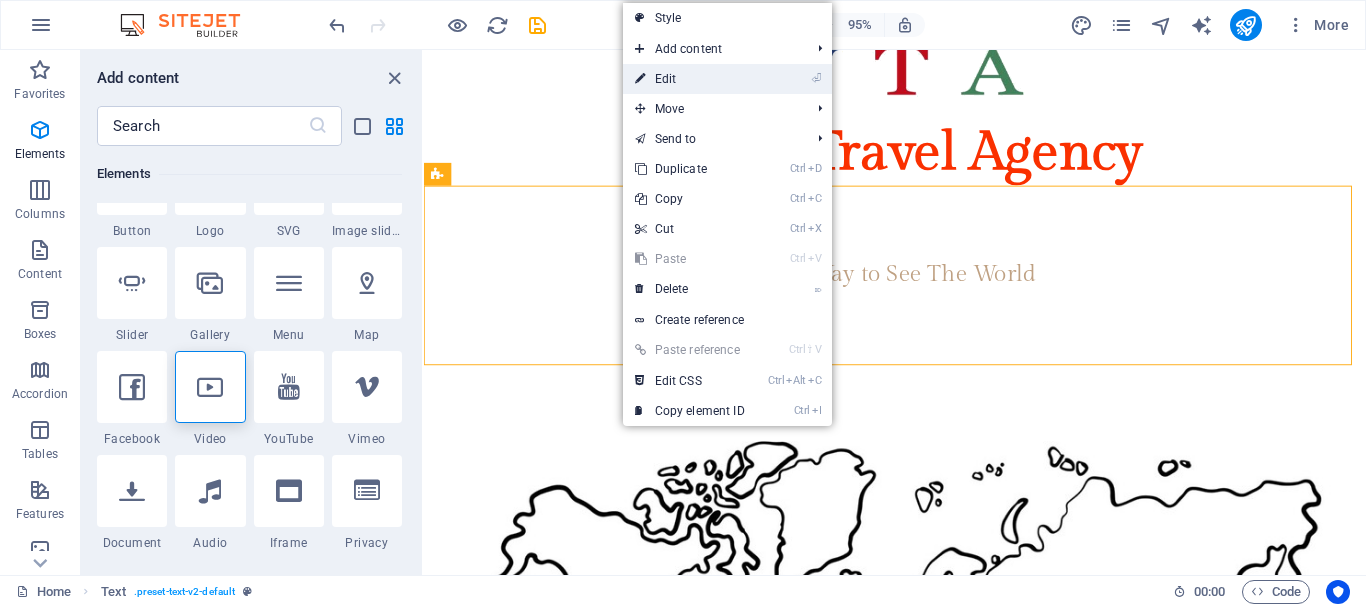 click on "⏎  Edit" at bounding box center [690, 79] 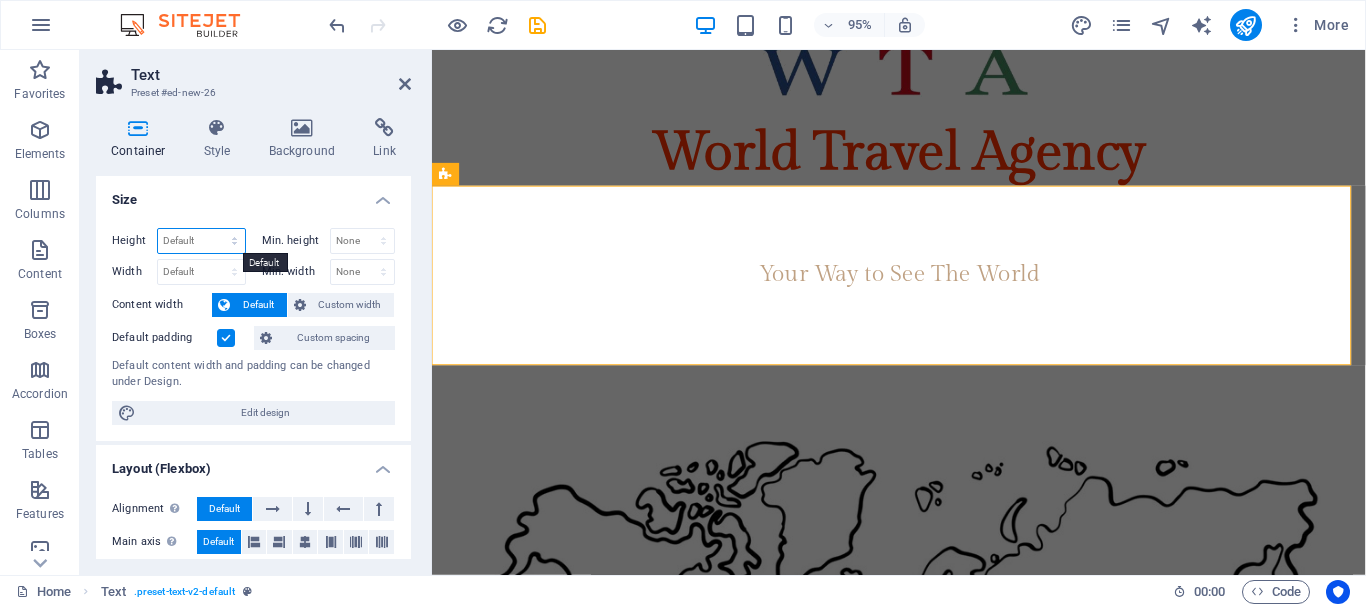 click on "Default px rem % vh vw" at bounding box center (201, 241) 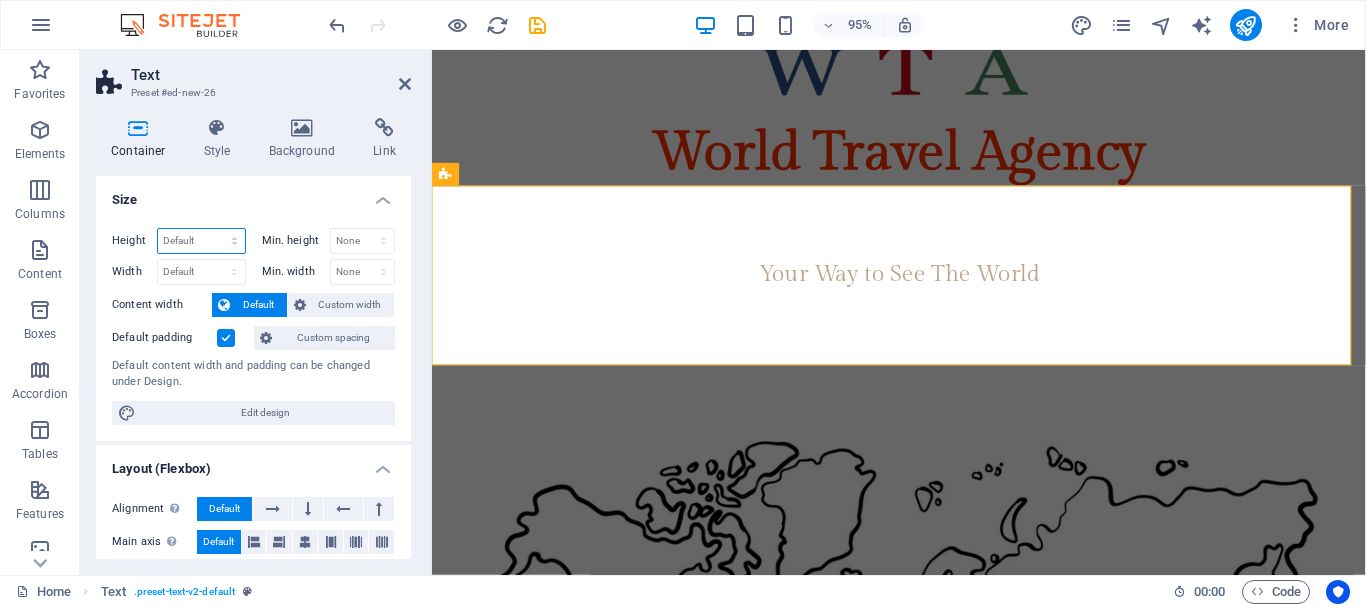select on "px" 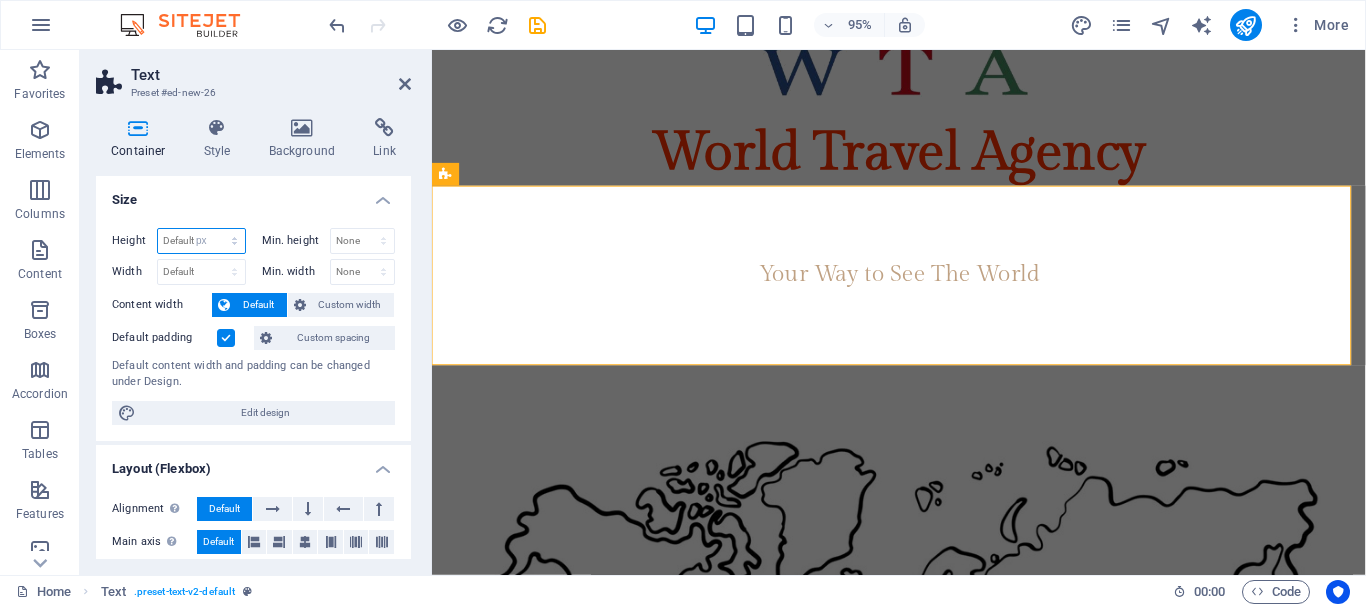 click on "Default px rem % vh vw" at bounding box center (201, 241) 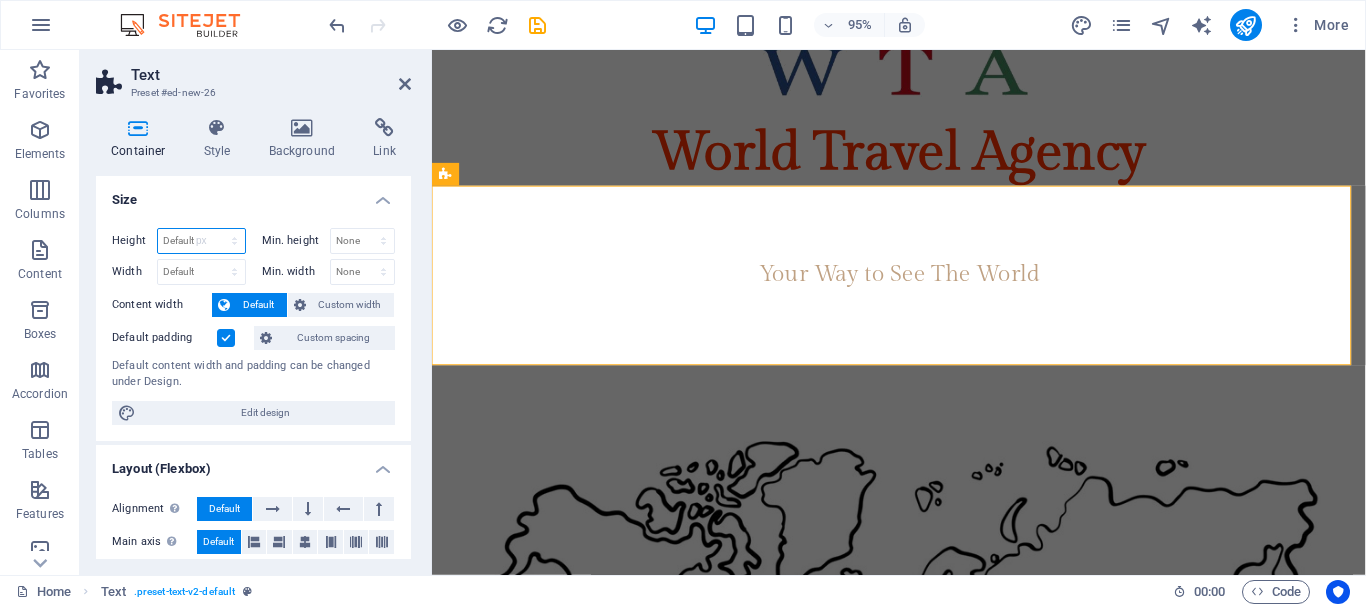 type on "189" 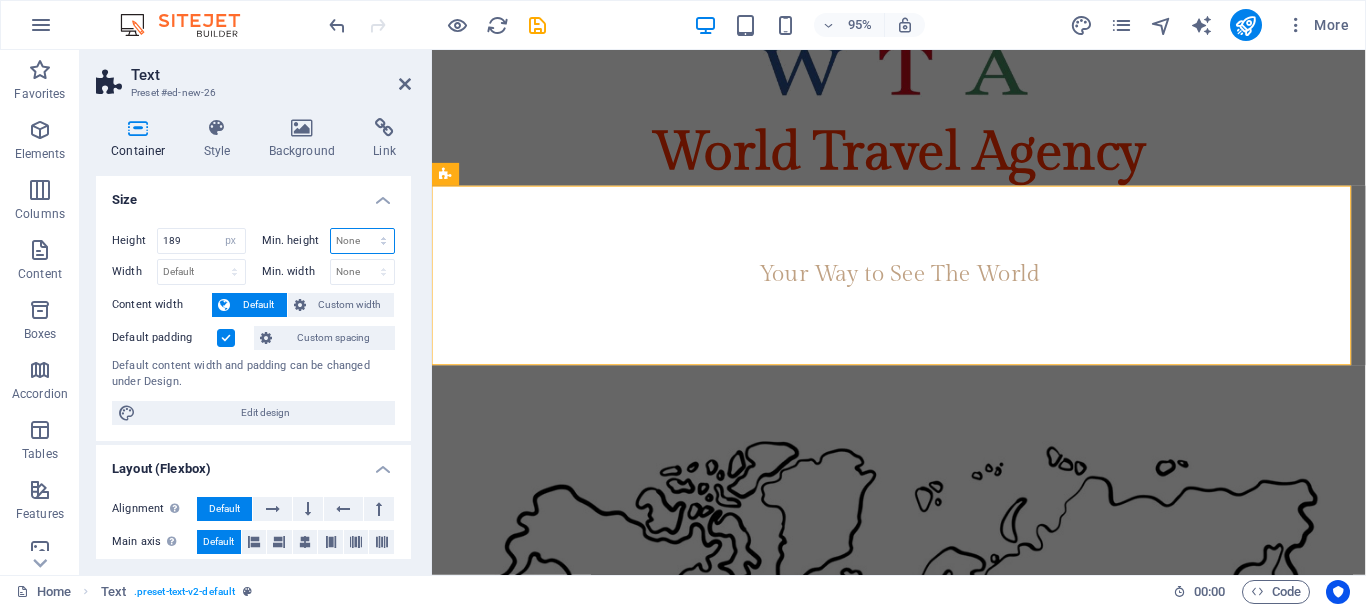 click on "None px rem % vh vw" at bounding box center [363, 241] 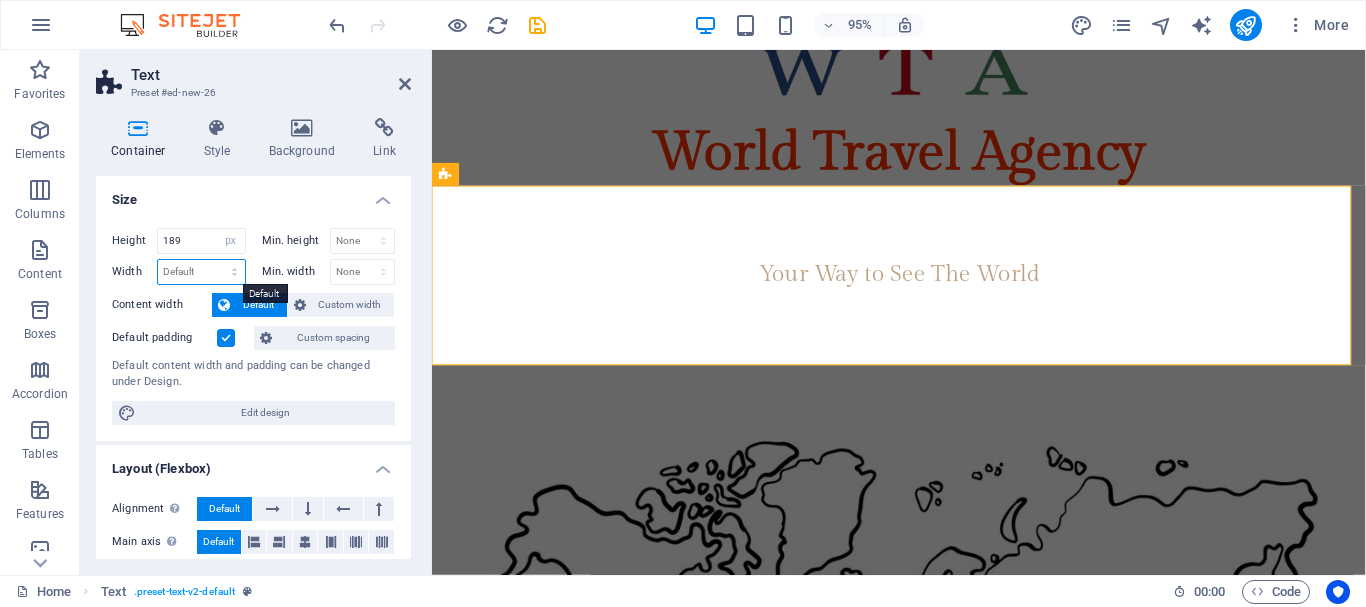 click on "Default px rem % em vh vw" at bounding box center [201, 272] 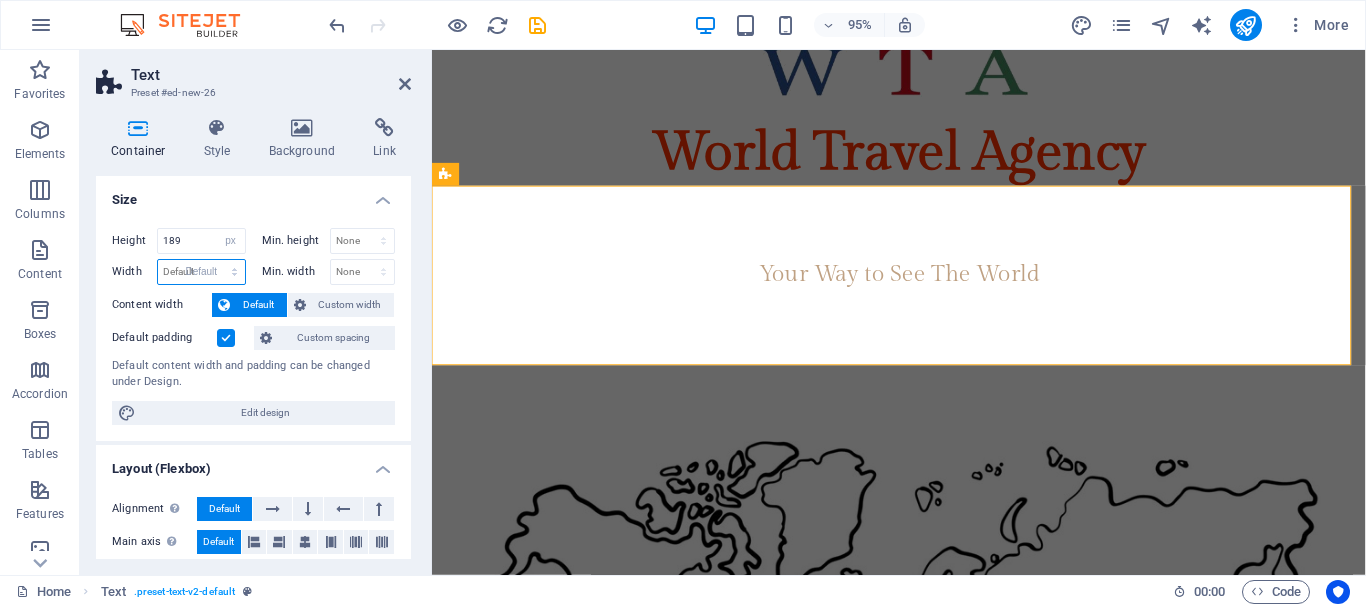 click on "Default px rem % em vh vw" at bounding box center (201, 272) 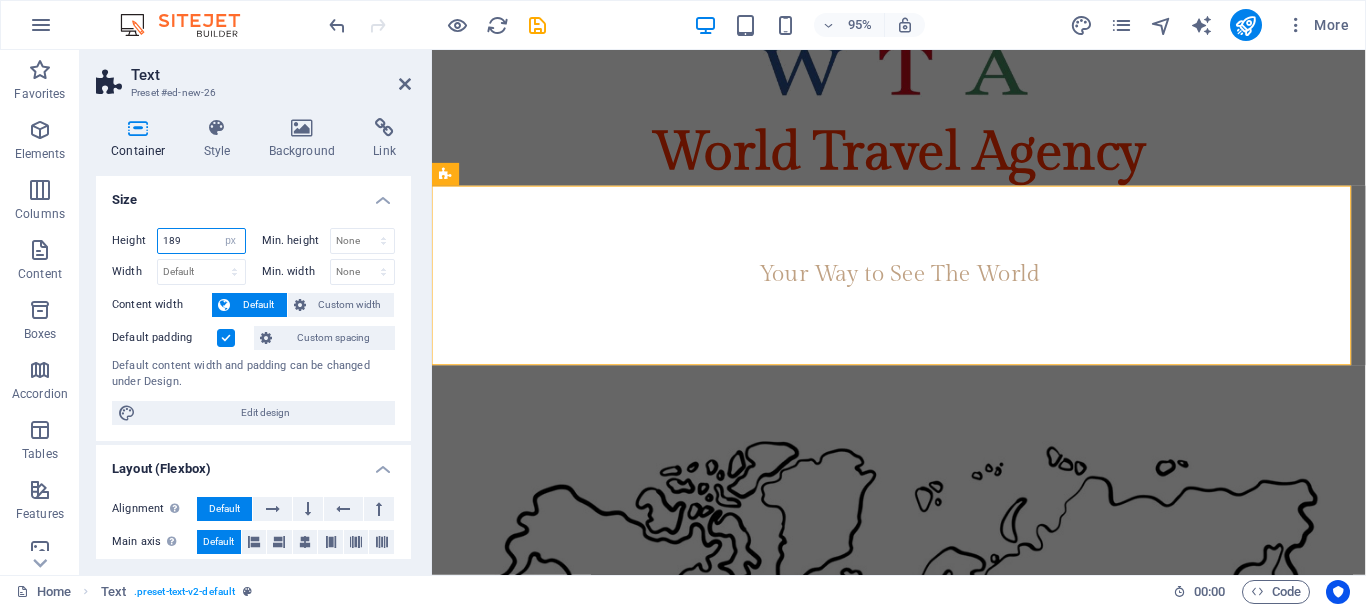 click on "189" at bounding box center [201, 241] 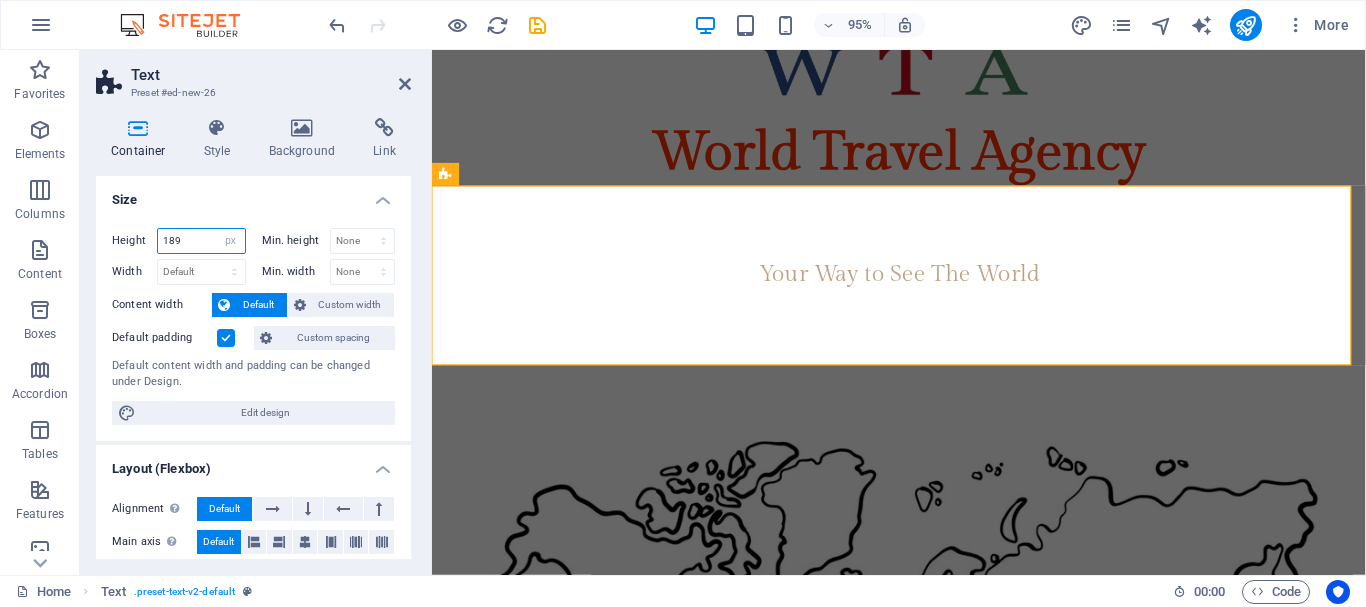 click on "189" at bounding box center (201, 241) 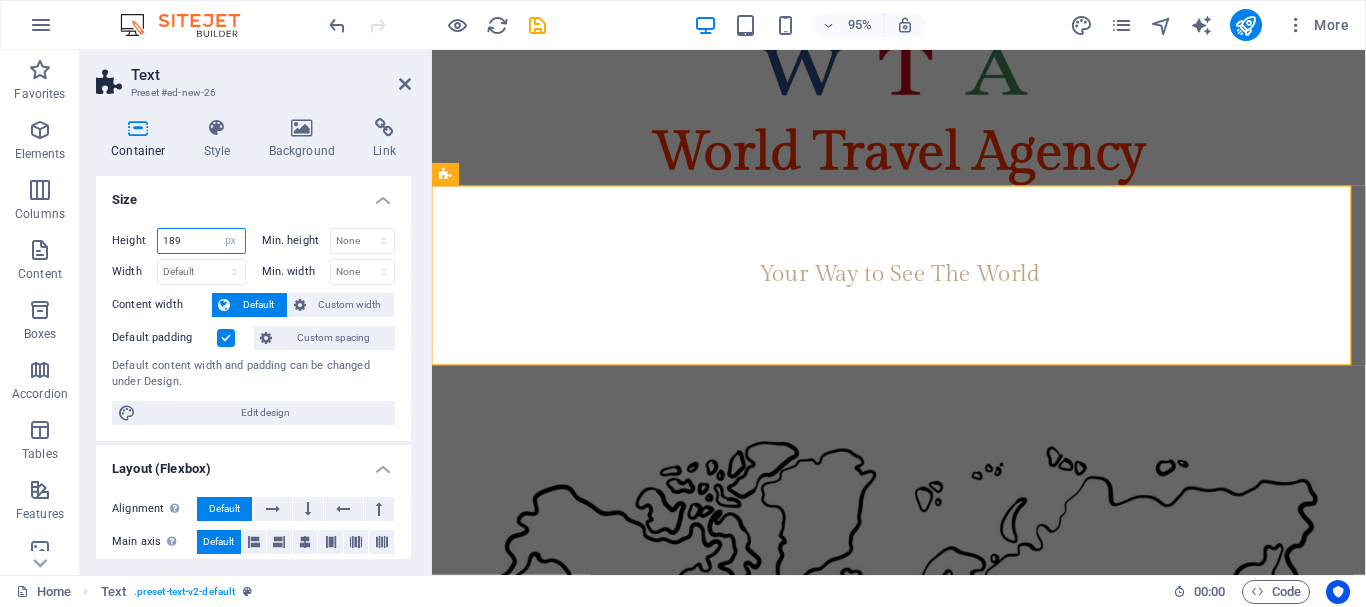 click on "189" at bounding box center (201, 241) 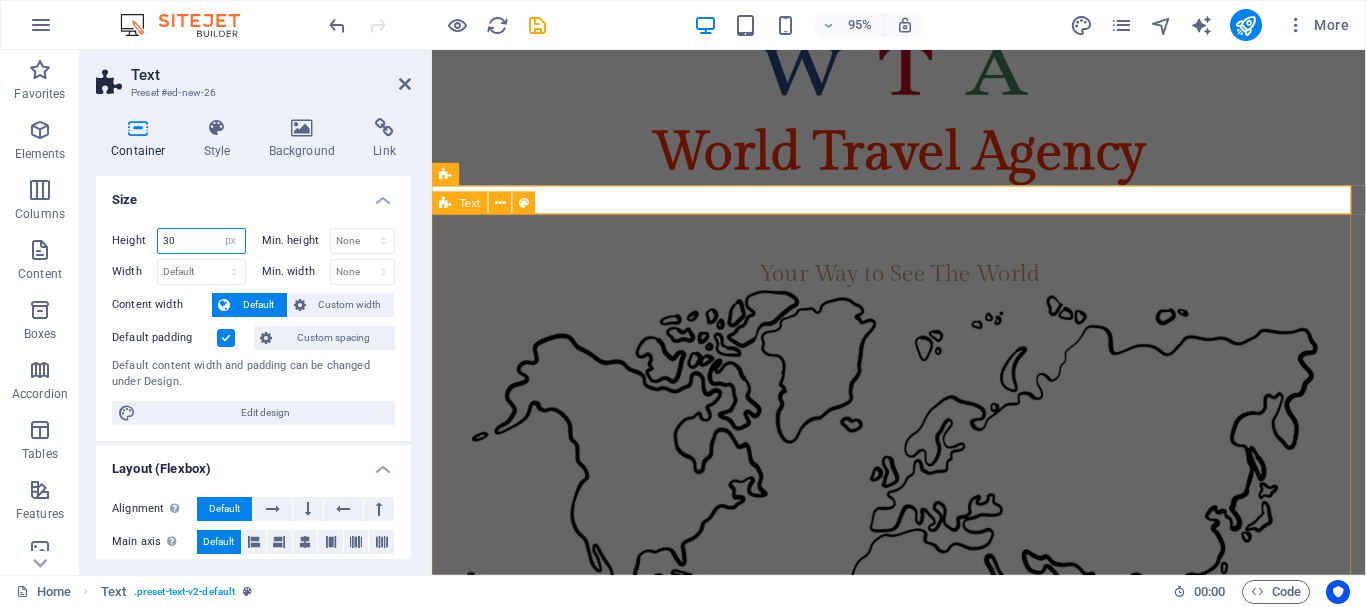 type on "30" 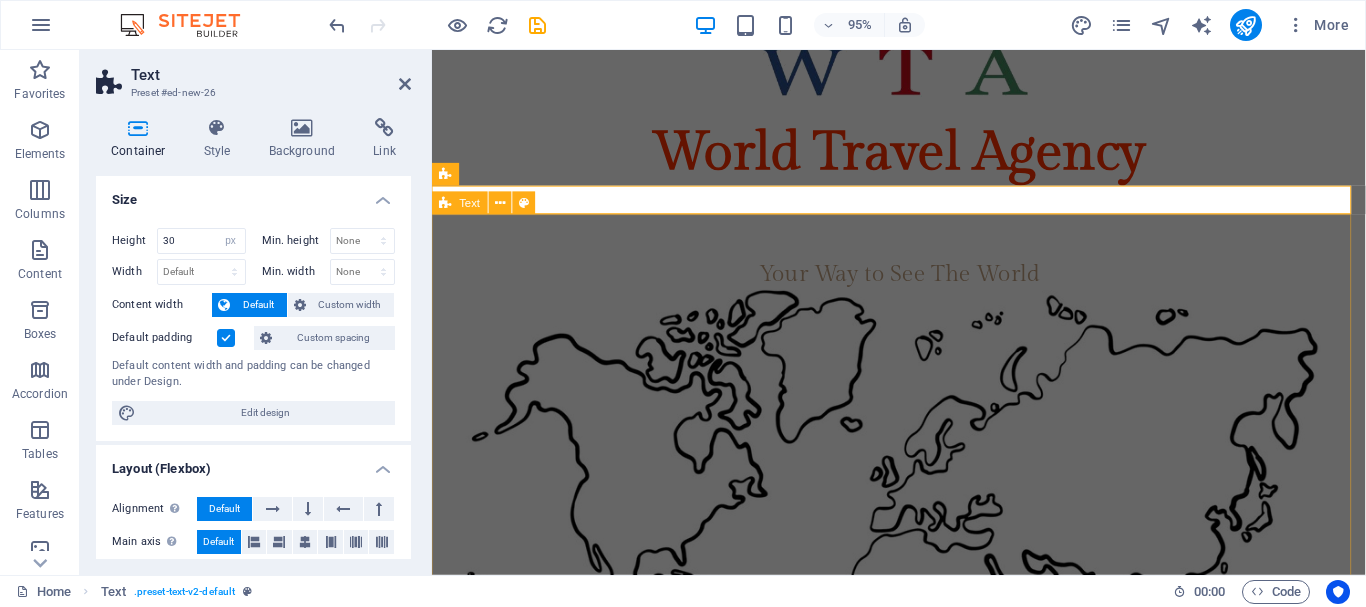click at bounding box center (923, 587) 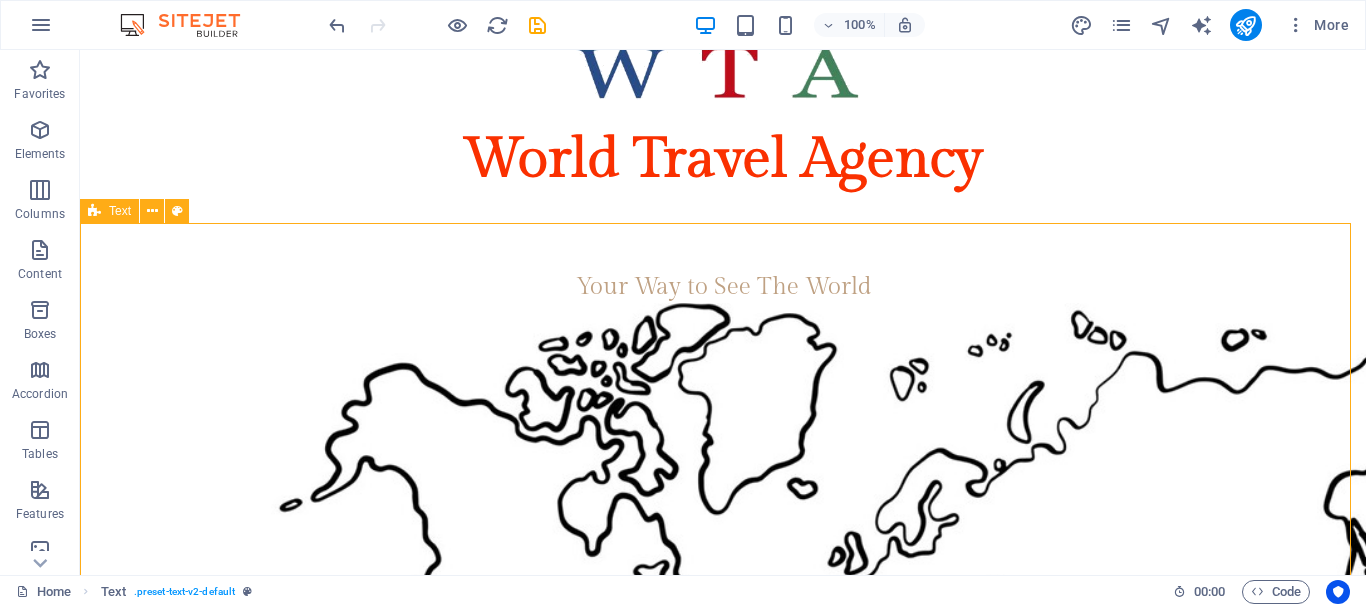 click at bounding box center (723, 672) 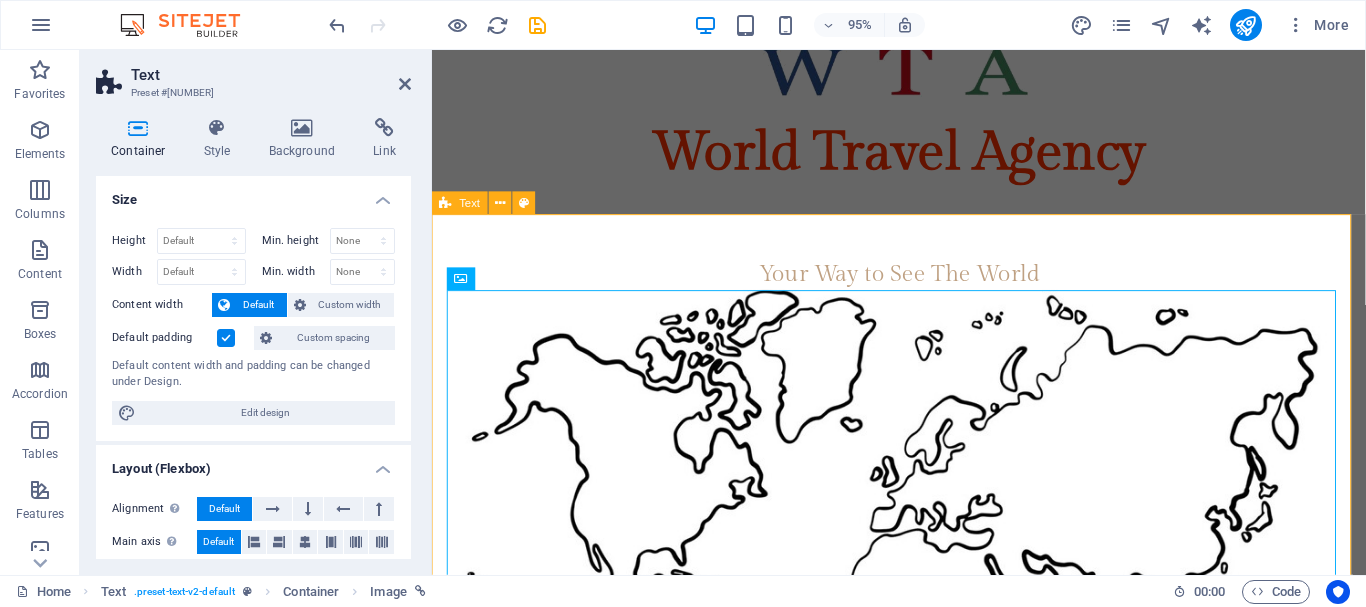 click at bounding box center (923, 587) 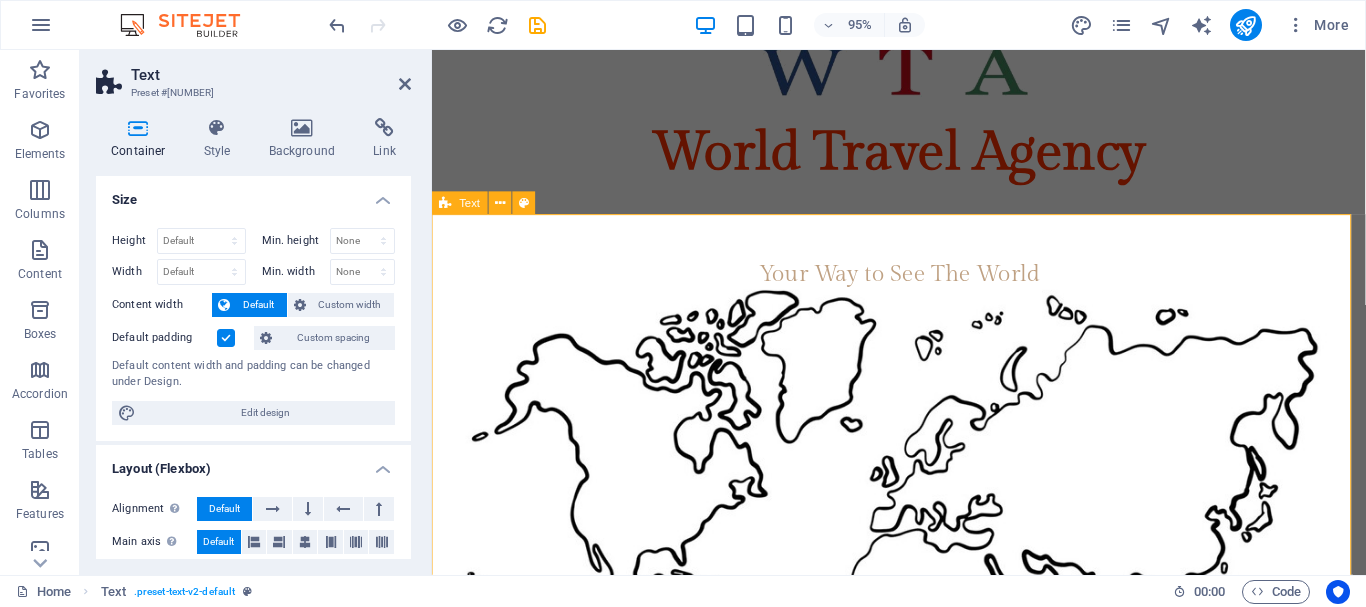 click at bounding box center (923, 587) 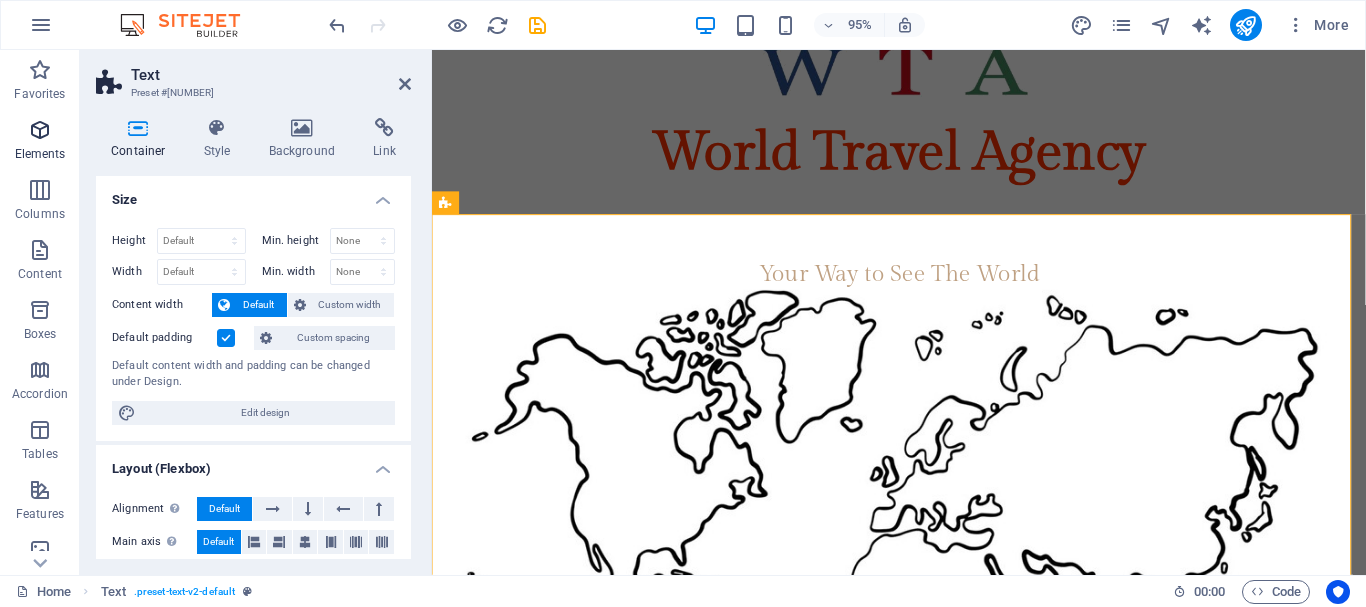 click at bounding box center [40, 130] 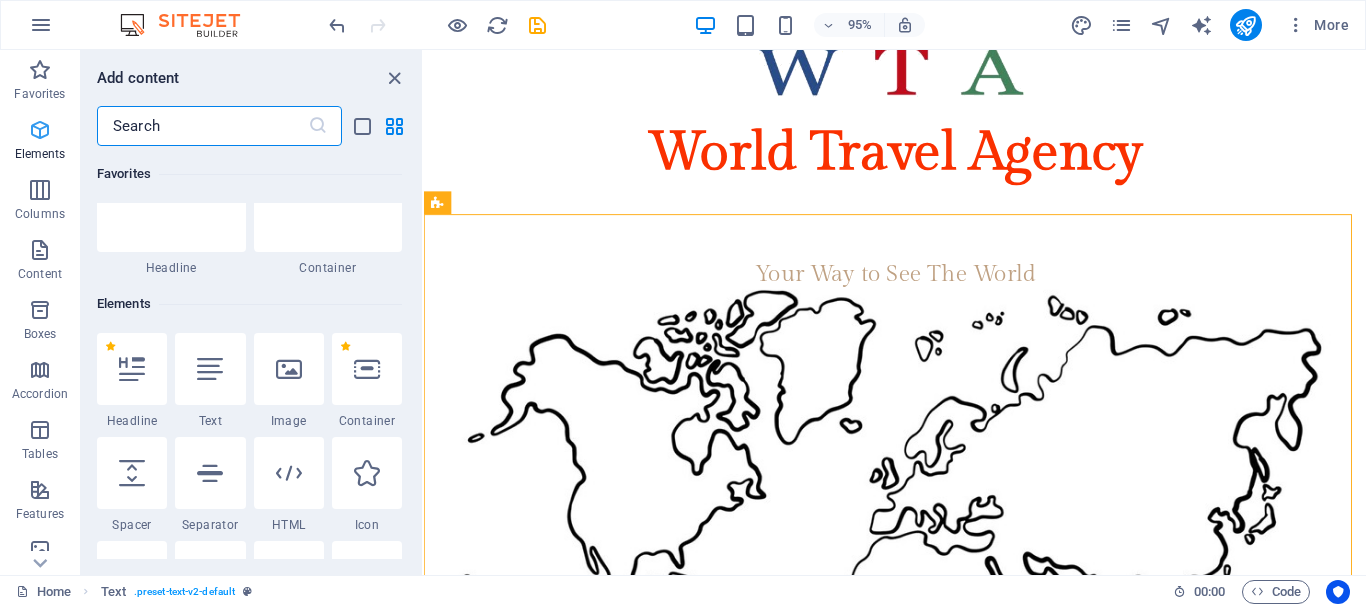 scroll, scrollTop: 213, scrollLeft: 0, axis: vertical 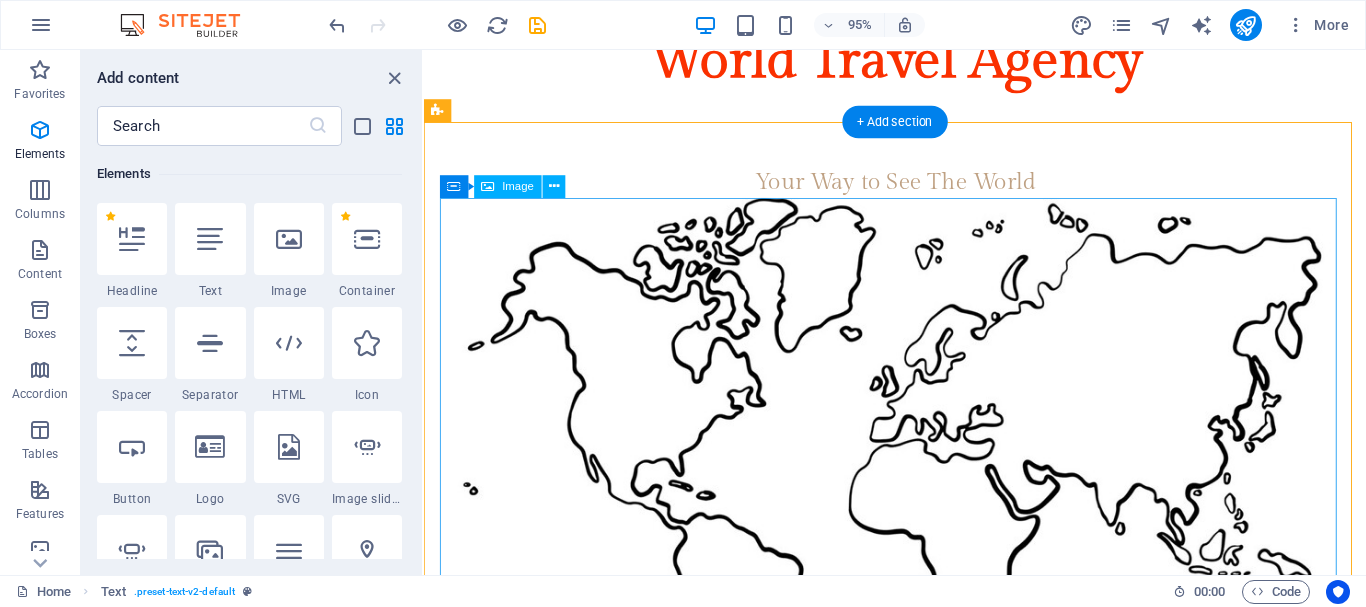 click at bounding box center (920, 485) 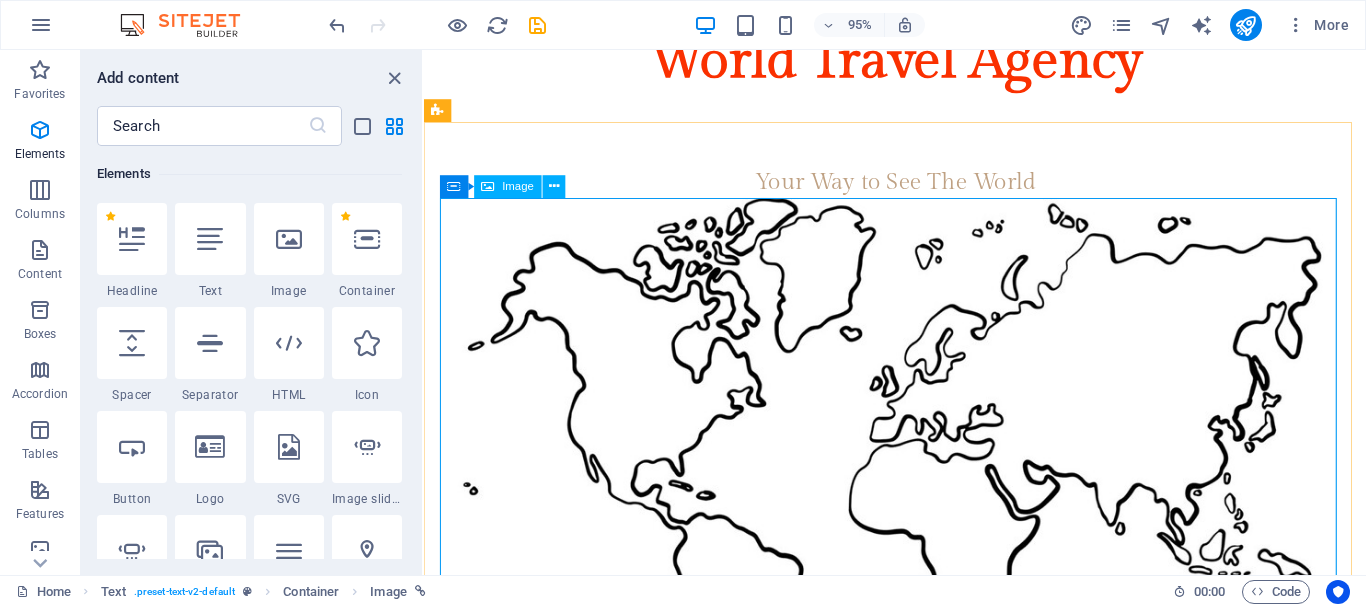 click on "Image" at bounding box center (508, 187) 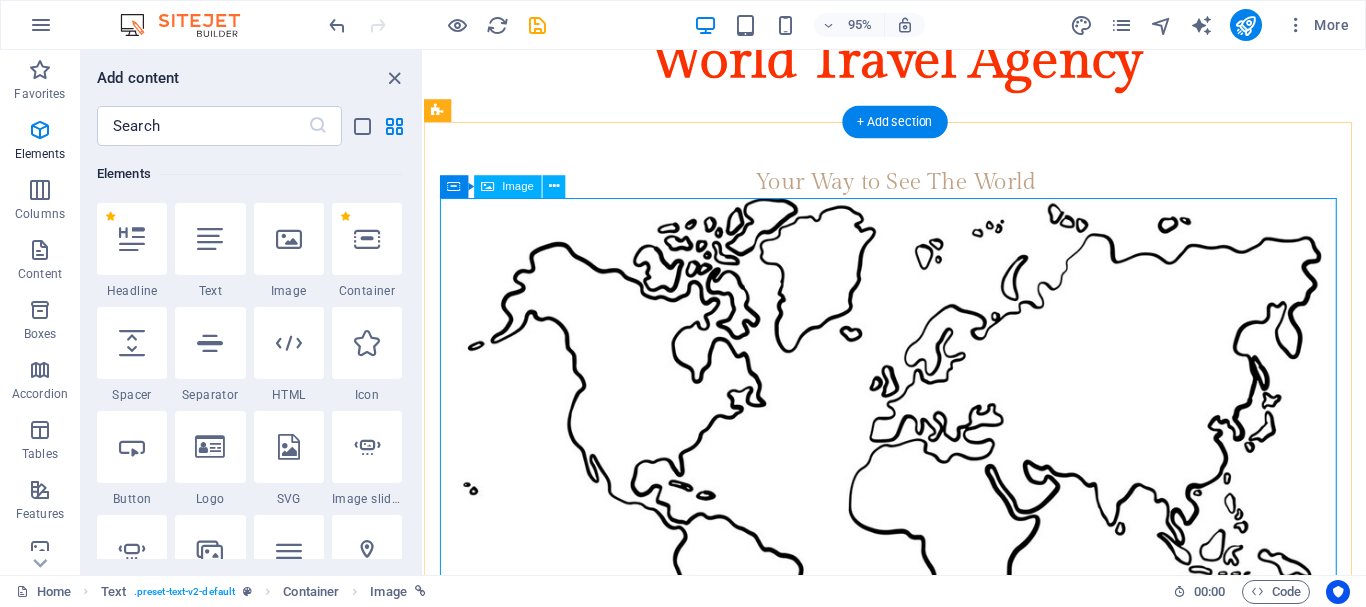 click at bounding box center (920, 485) 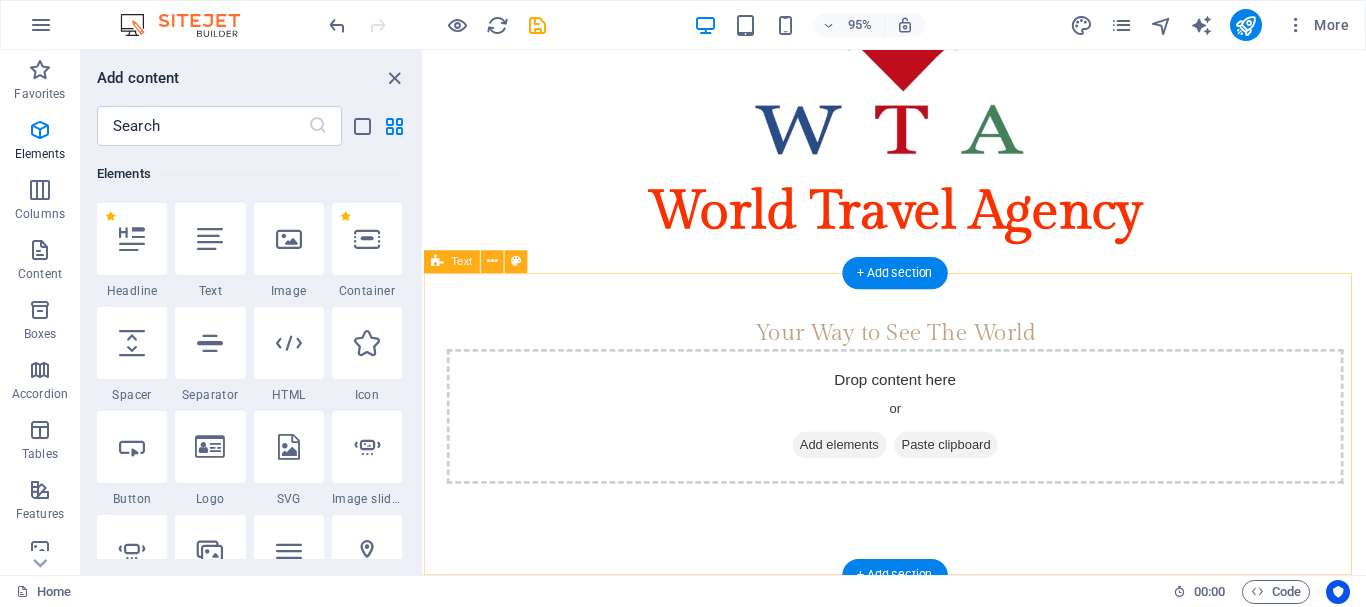 scroll, scrollTop: 226, scrollLeft: 0, axis: vertical 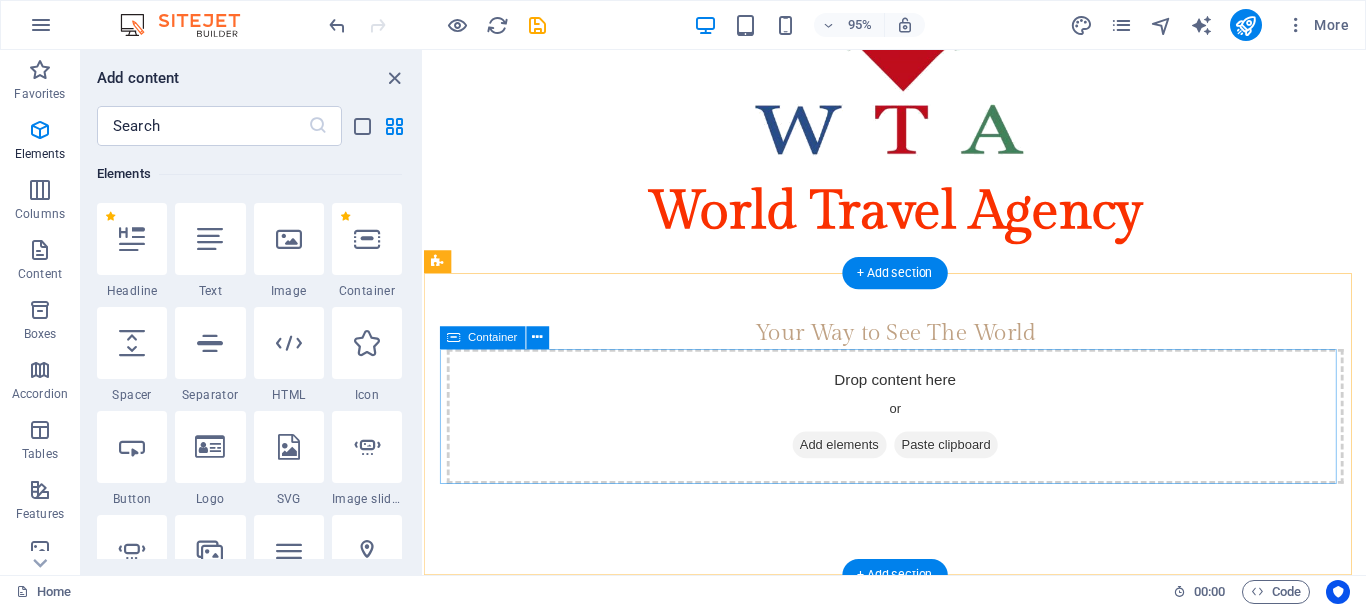 click on "Add elements" at bounding box center (861, 466) 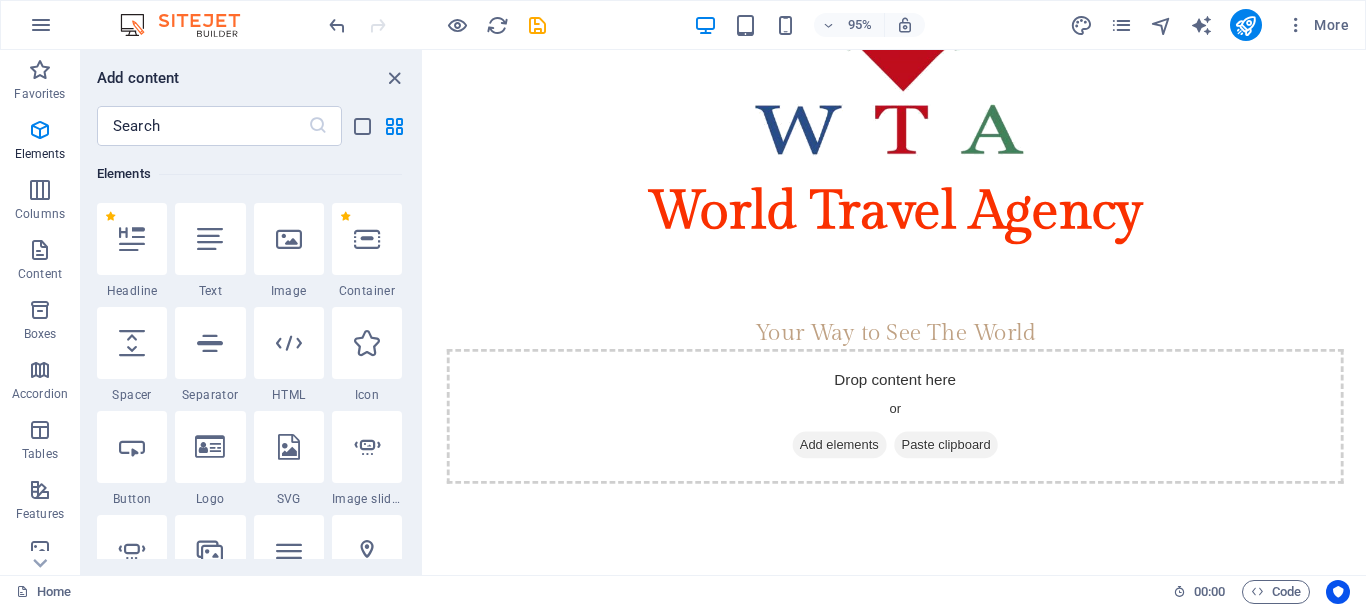 drag, startPoint x: 417, startPoint y: 155, endPoint x: 418, endPoint y: 165, distance: 10.049875 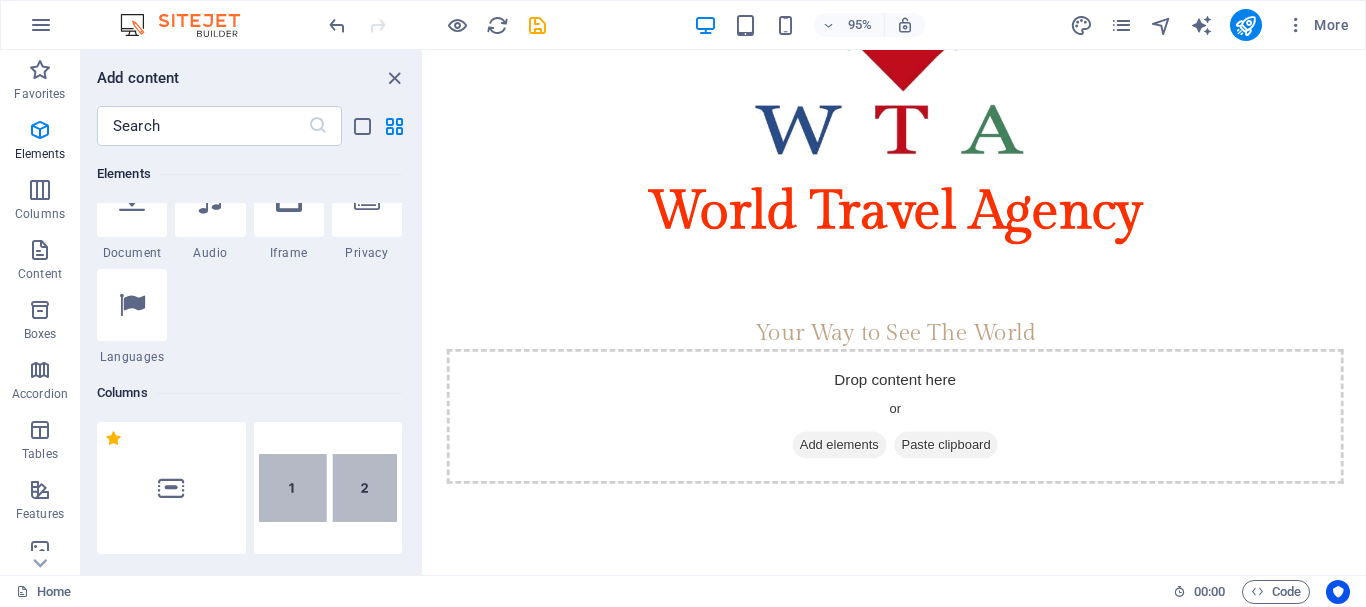 scroll, scrollTop: 626, scrollLeft: 0, axis: vertical 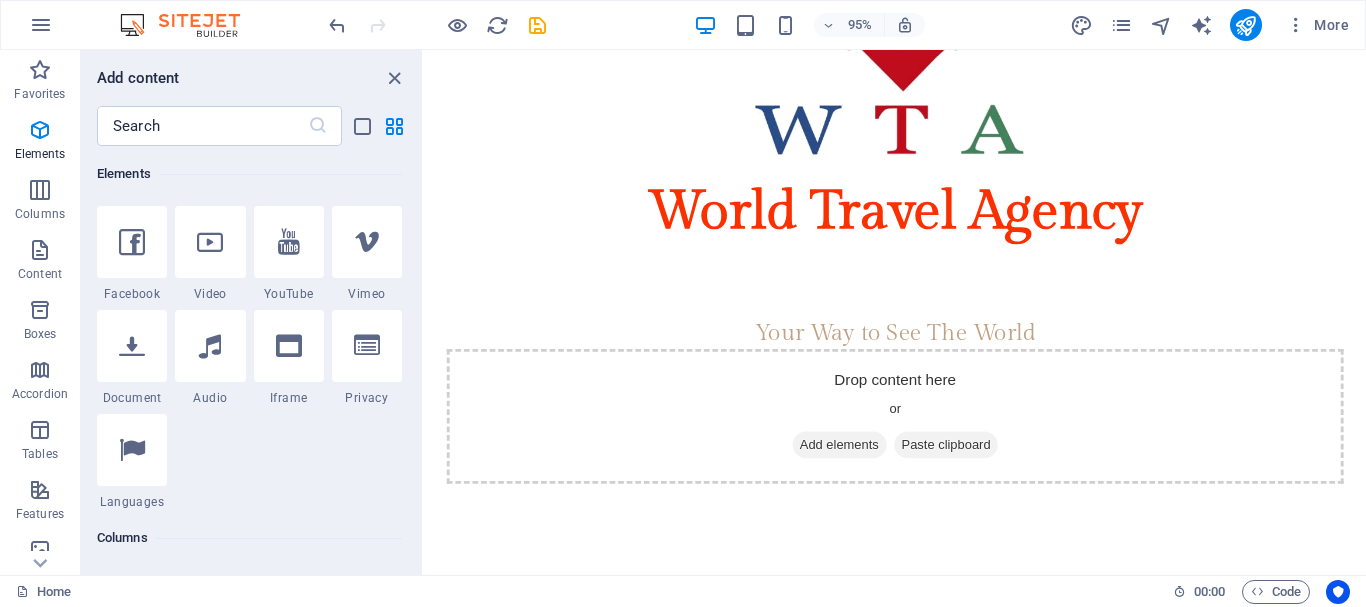 click on "1 Star Headline 1 Star Text 1 Star Image 1 Star Container 1 Star Spacer 1 Star Separator 1 Star HTML 1 Star Icon 1 Star Button 1 Star Logo 1 Star SVG 1 Star Image slider 1 Star Slider 1 Star Gallery 1 Star Menu 1 Star Map 1 Star Facebook 1 Star Video 1 Star YouTube 1 Star Vimeo 1 Star Document 1 Star Audio 1 Star Iframe 1 Star Privacy 1 Star Languages" at bounding box center [249, 150] 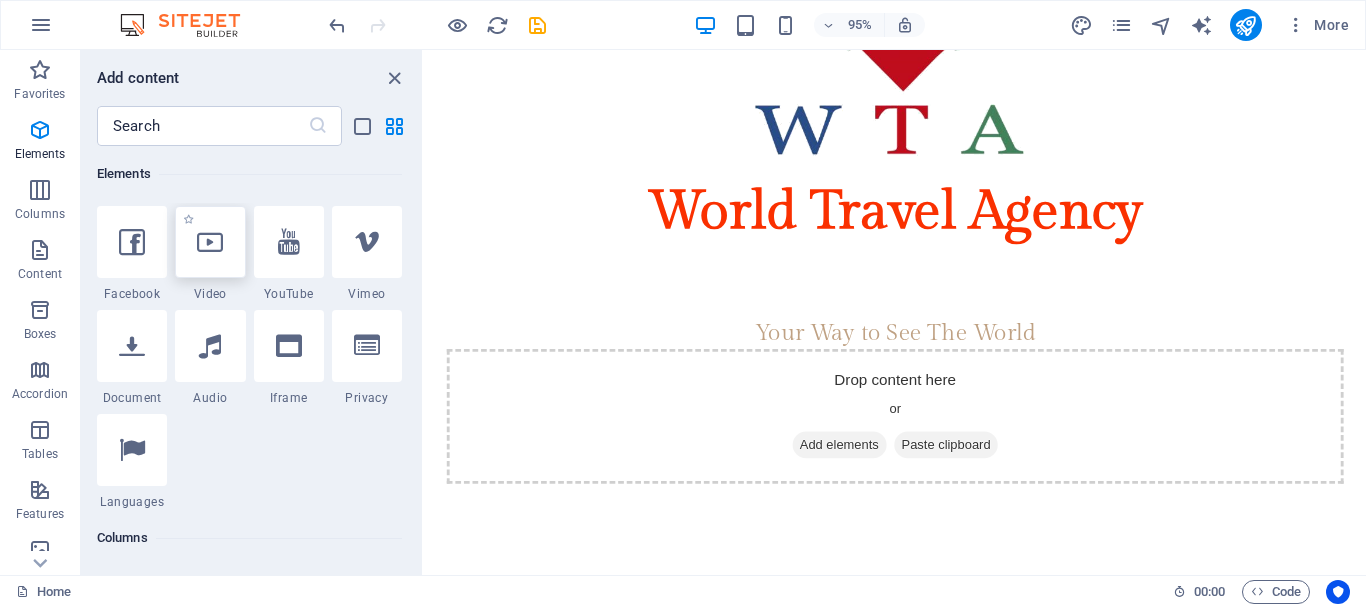 click at bounding box center (210, 242) 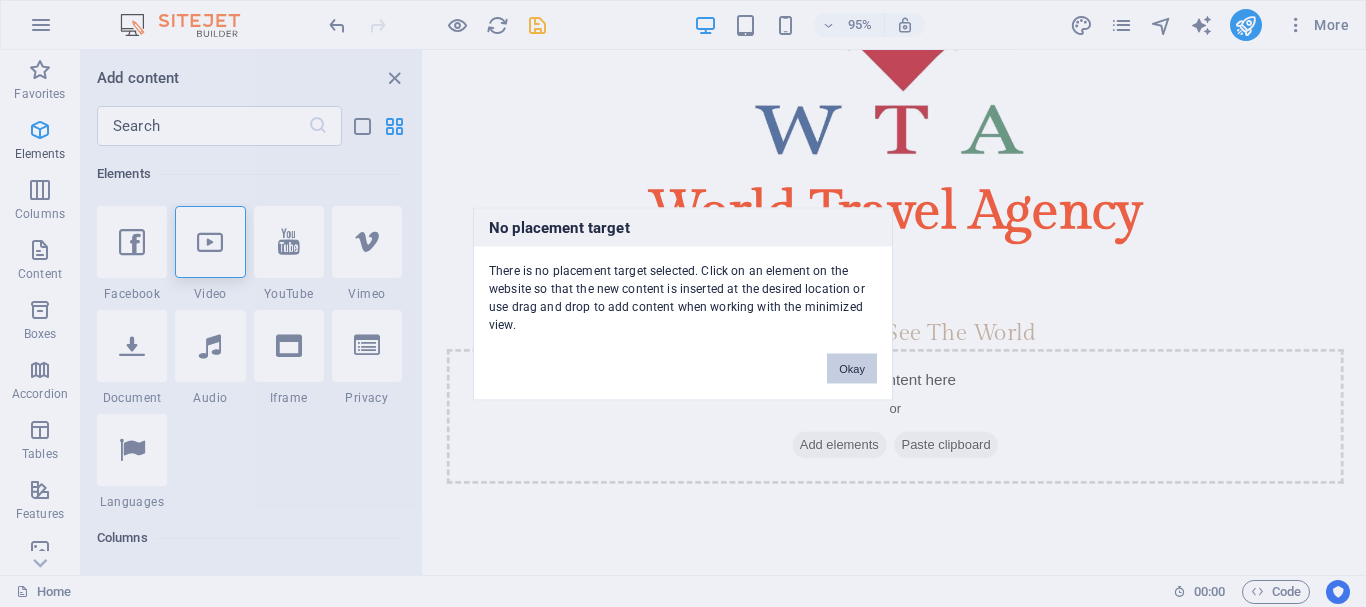 click on "Okay" at bounding box center (852, 368) 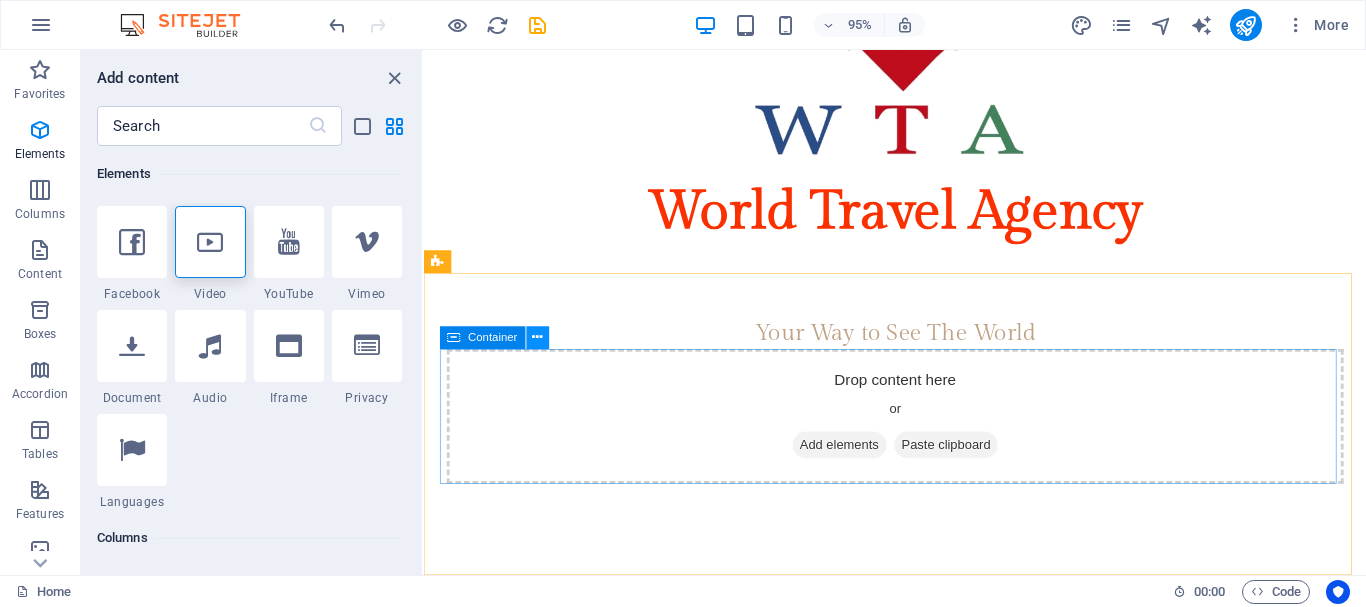 click at bounding box center [537, 338] 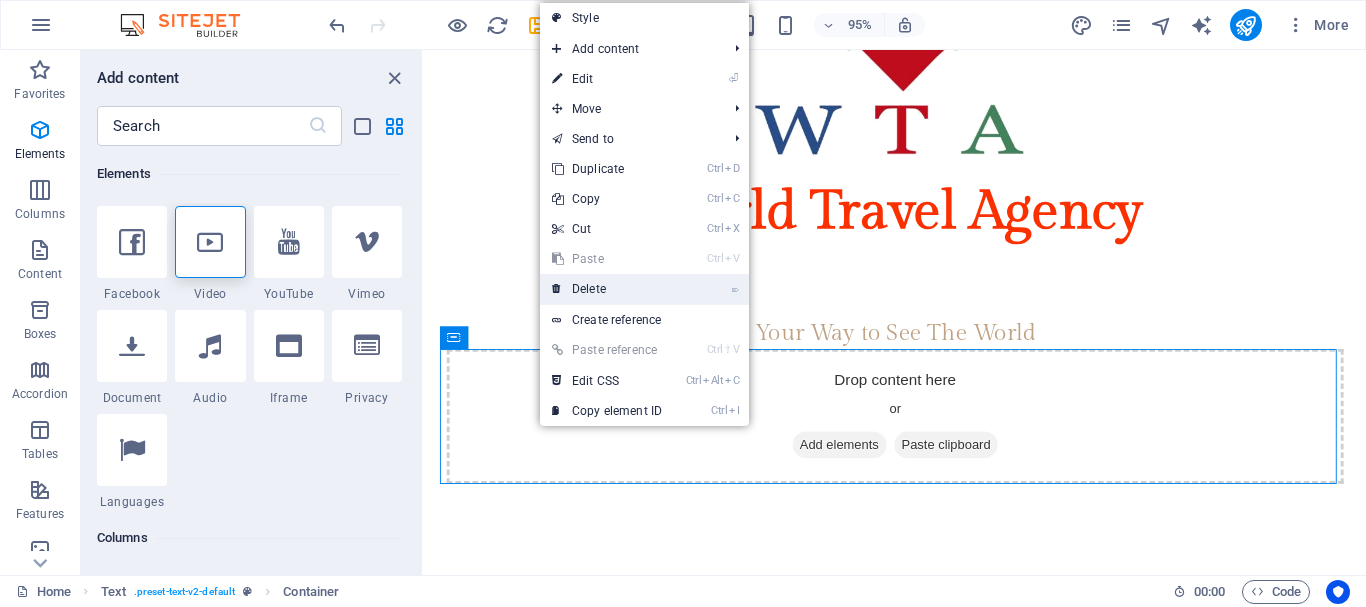 click on "⌦  Delete" at bounding box center [607, 289] 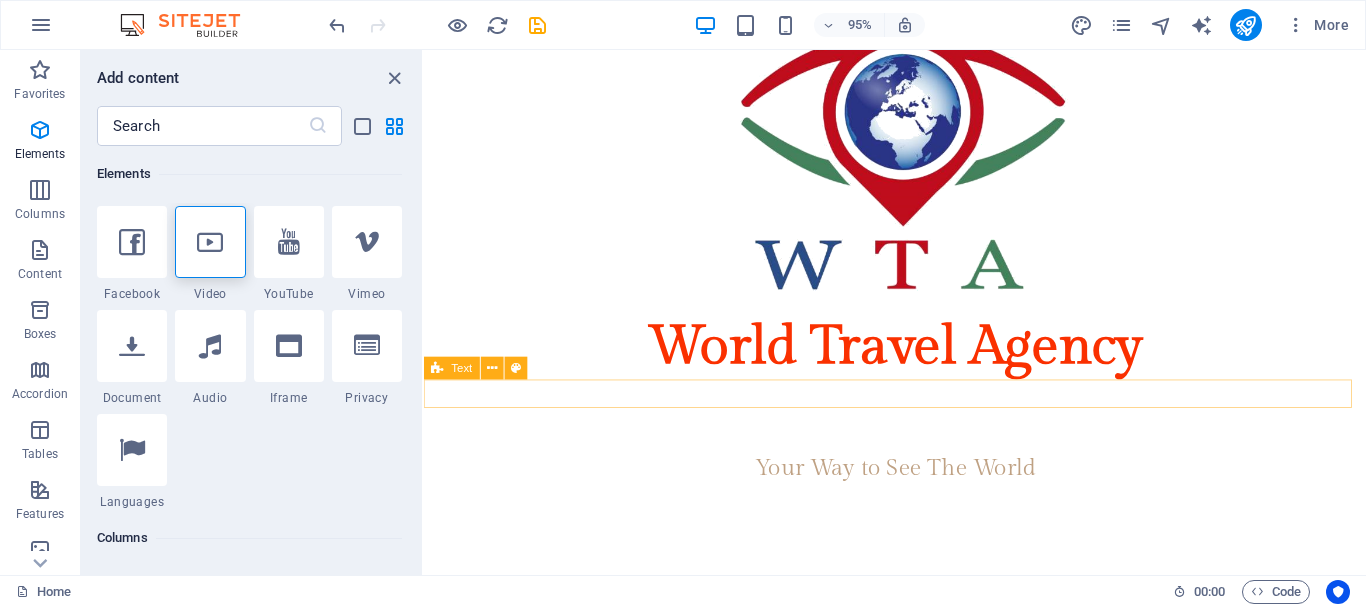 click on "Your Way to See The World" at bounding box center [920, 412] 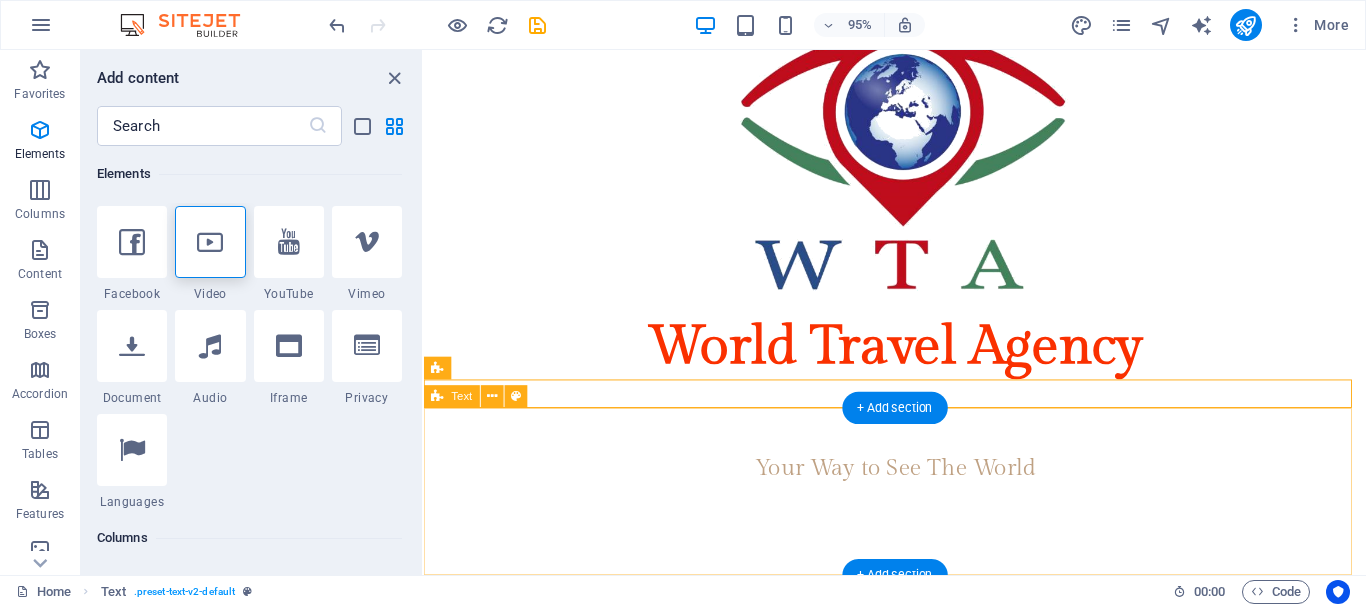 click at bounding box center [920, 515] 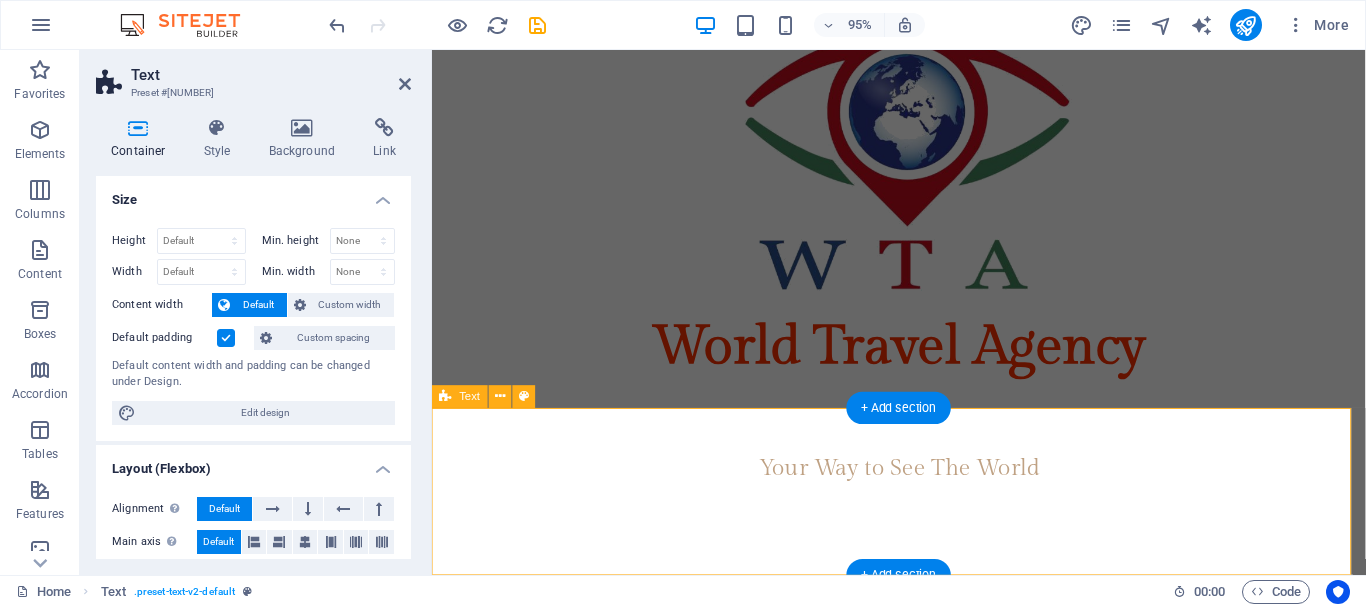click at bounding box center [923, 515] 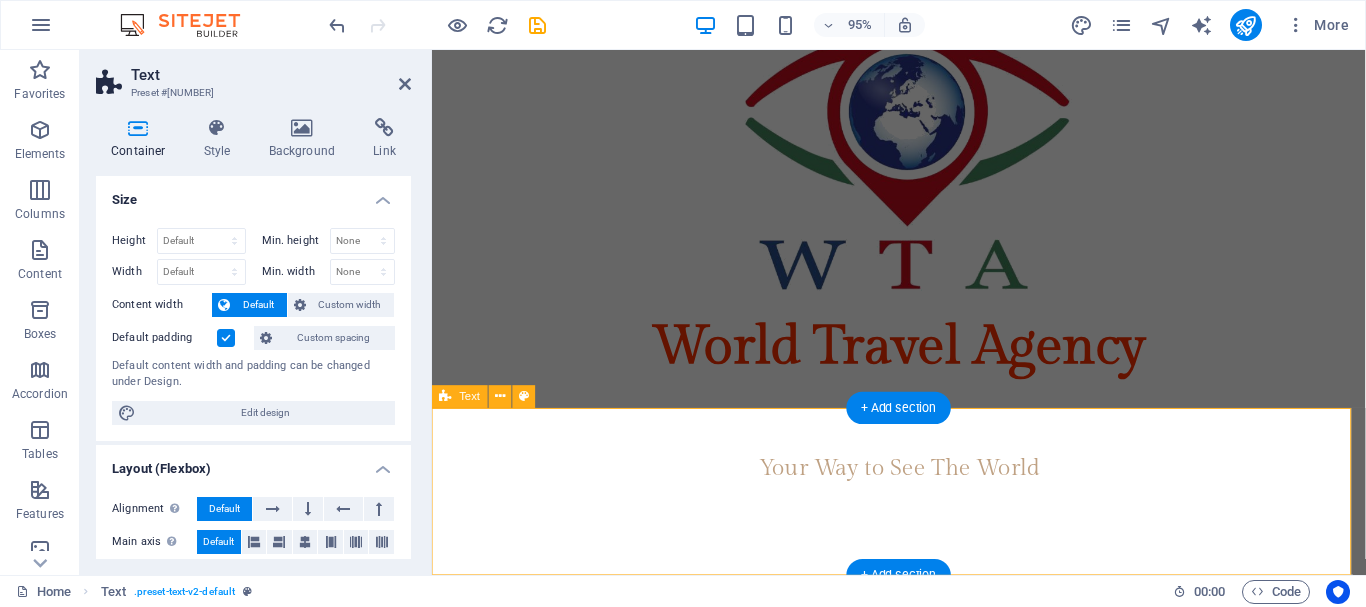 click at bounding box center (923, 515) 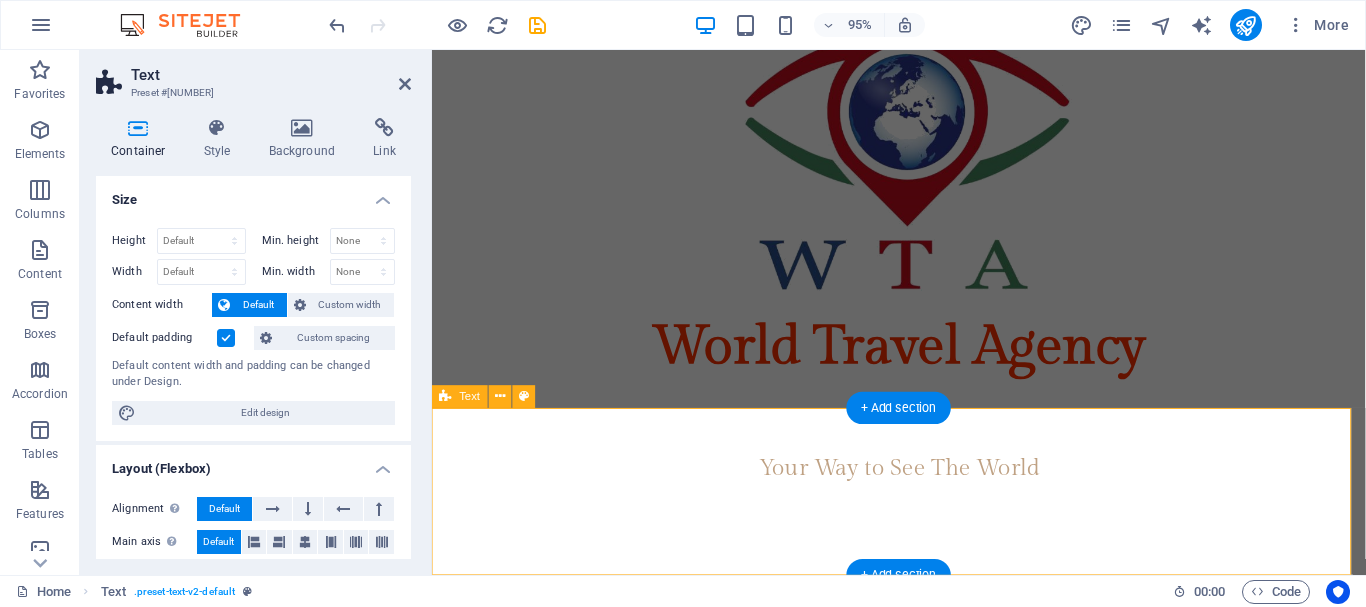click at bounding box center (923, 515) 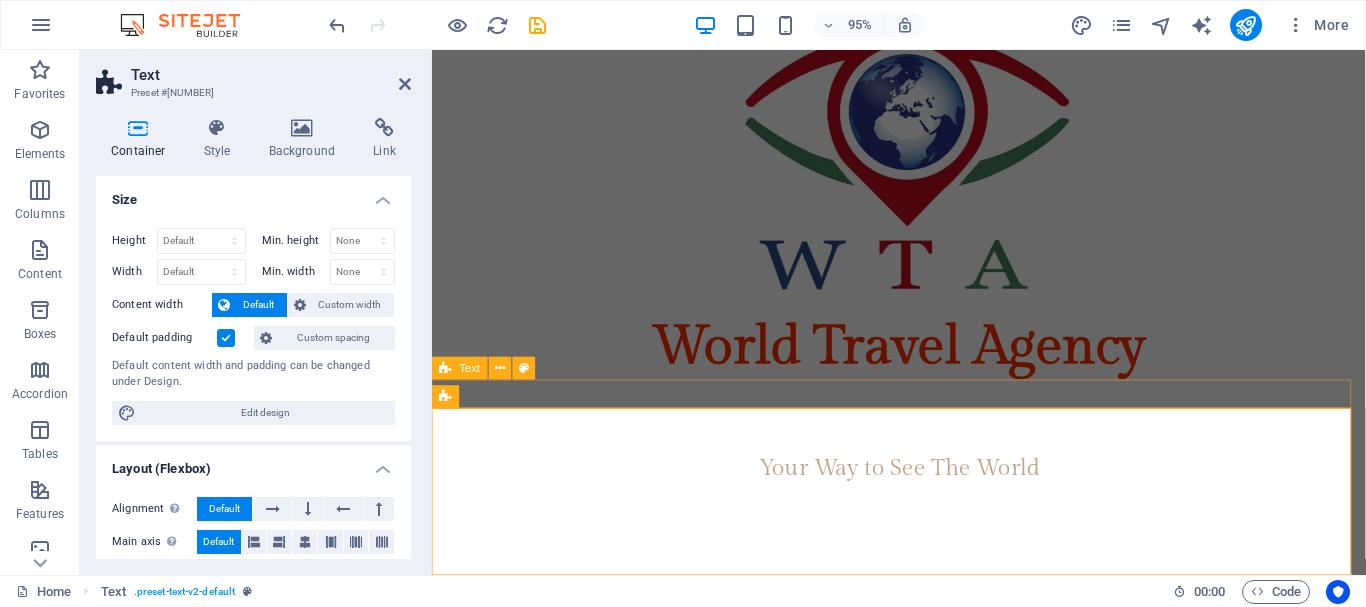 click on "Your Way to See The World" at bounding box center (923, 412) 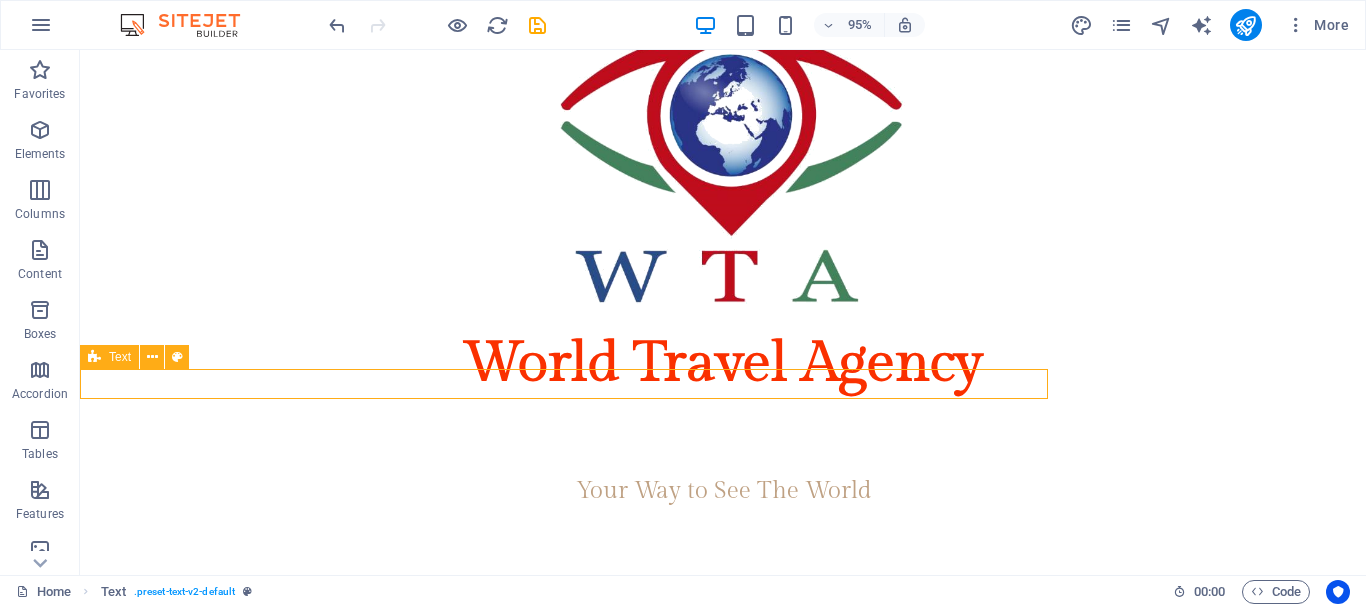 scroll, scrollTop: 112, scrollLeft: 0, axis: vertical 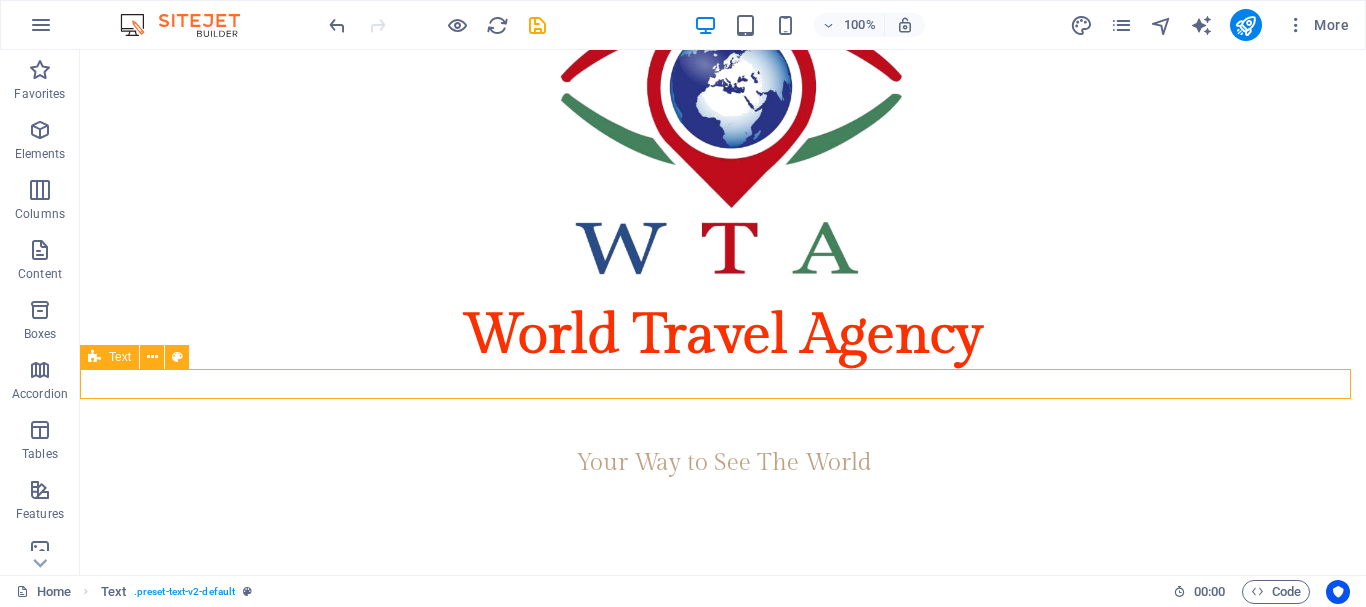 click on "Your Way to See The World" at bounding box center (723, 384) 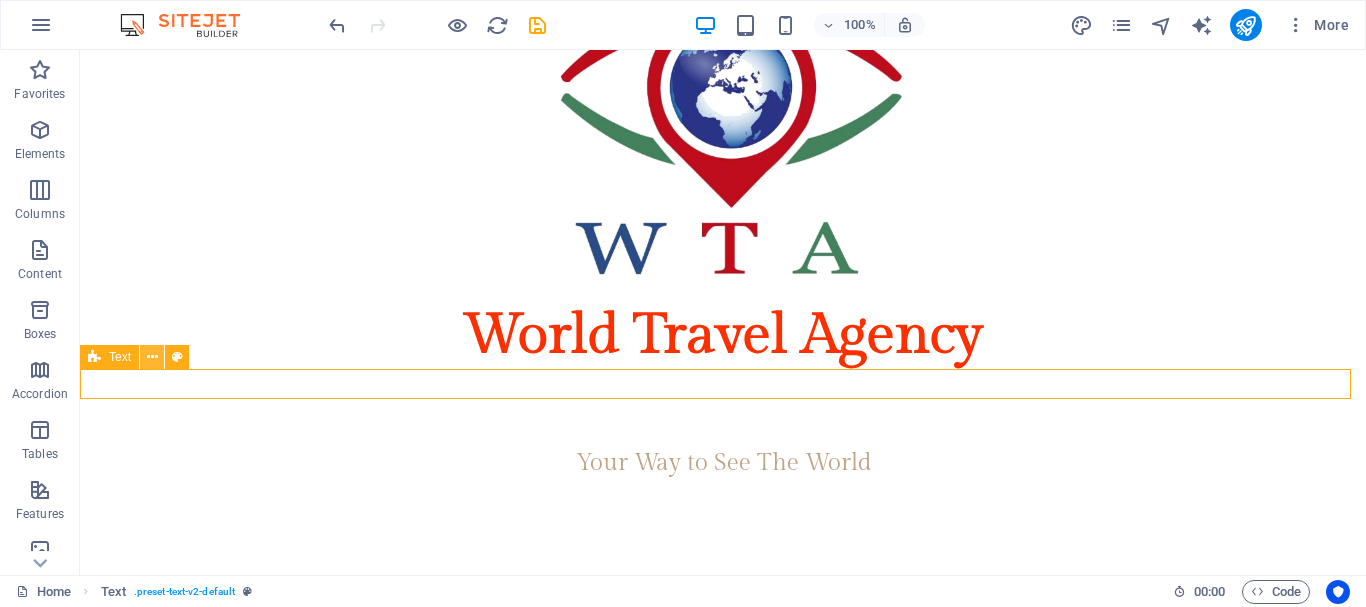 click at bounding box center (152, 357) 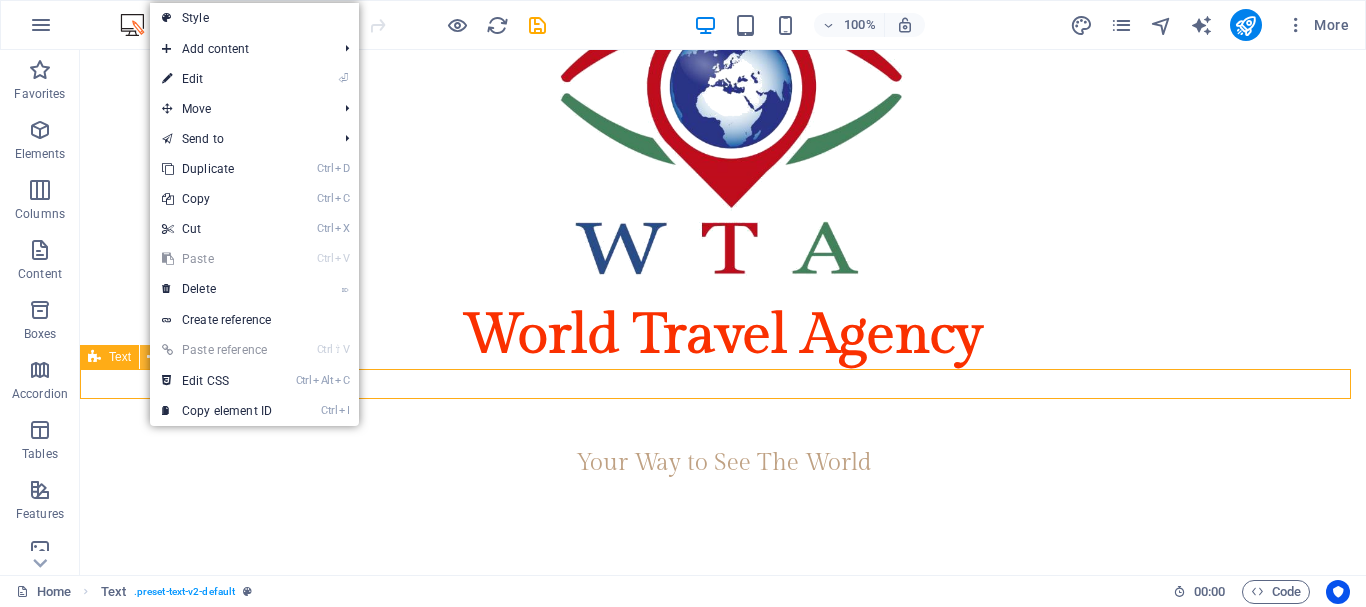 click at bounding box center (152, 357) 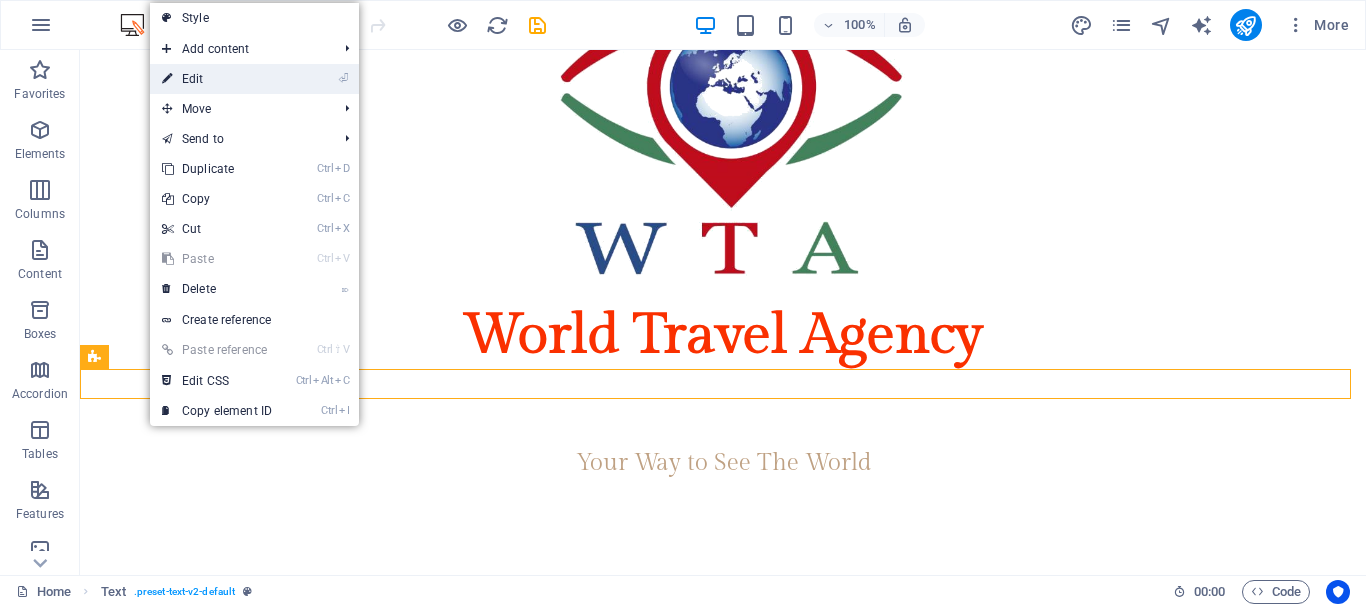 click on "⏎  Edit" at bounding box center [217, 79] 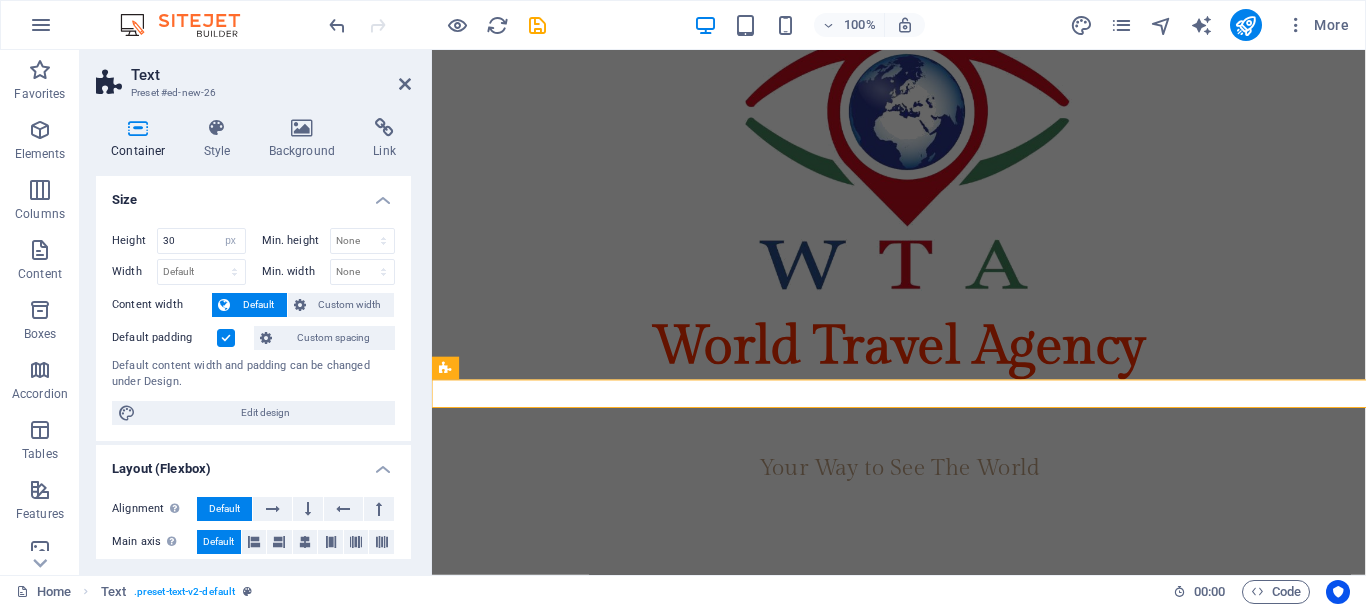 scroll, scrollTop: 84, scrollLeft: 0, axis: vertical 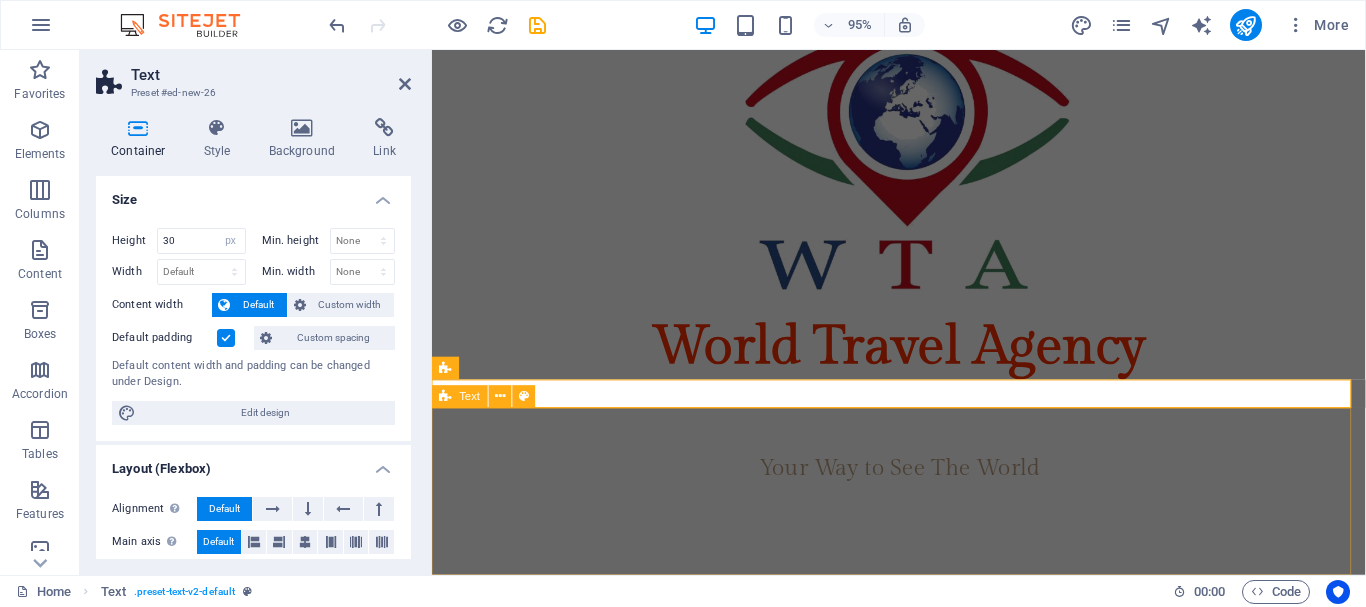 click at bounding box center (923, 515) 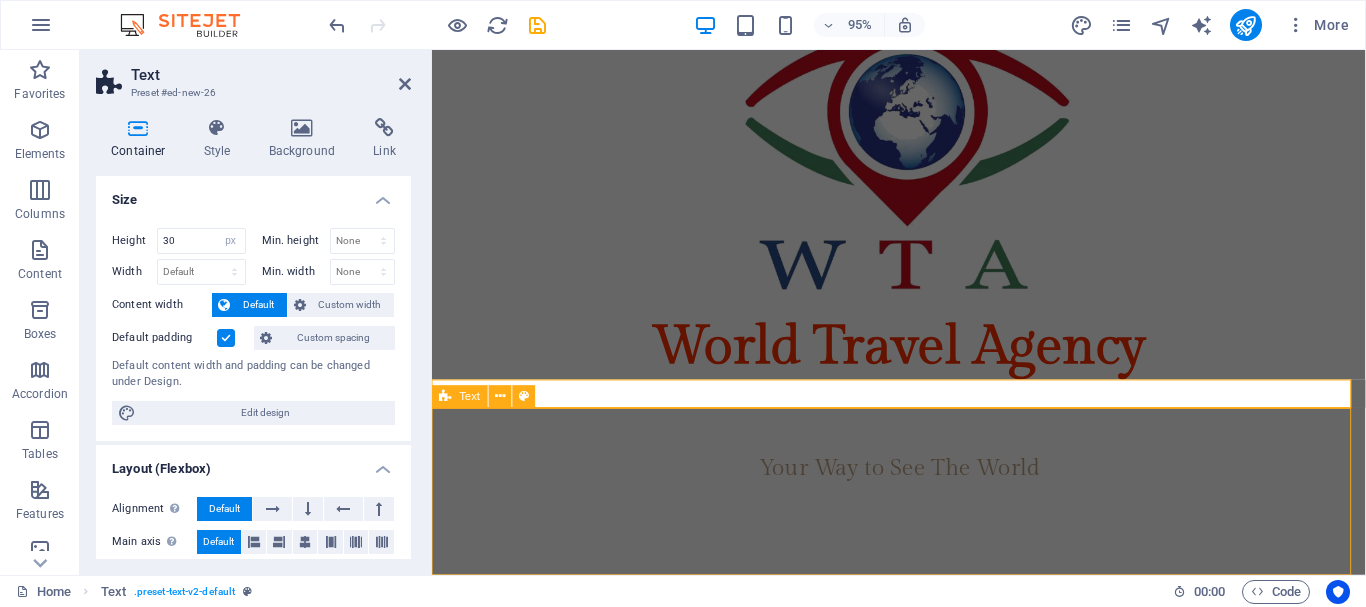 scroll, scrollTop: 112, scrollLeft: 0, axis: vertical 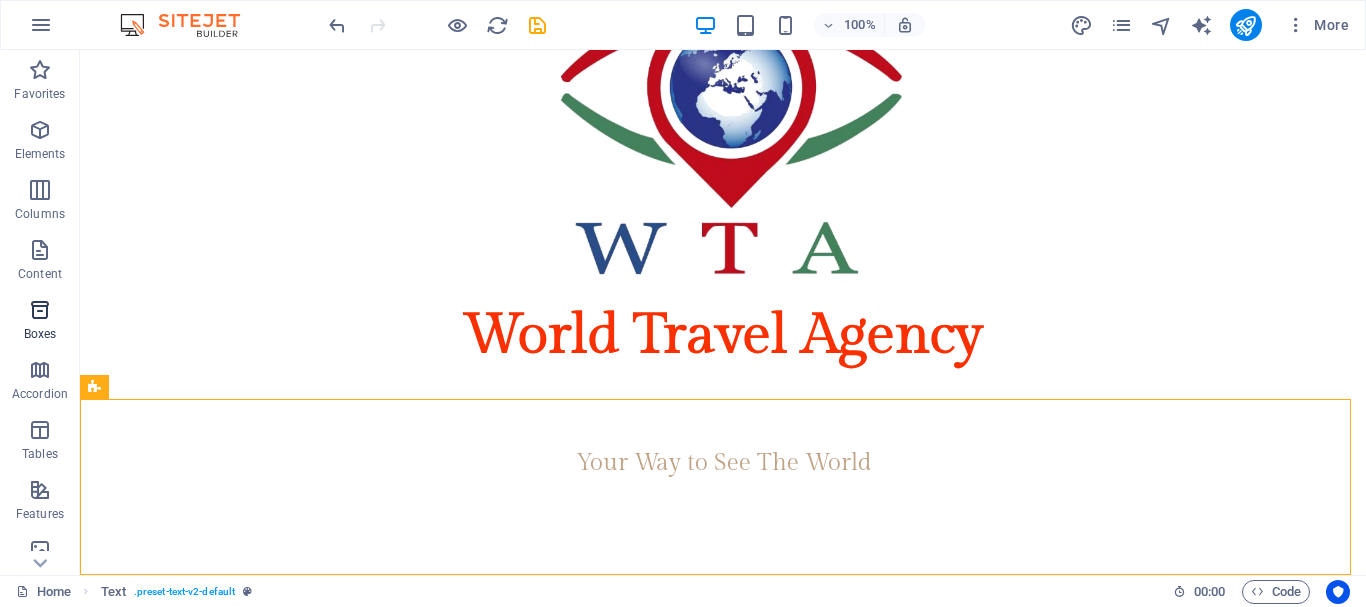click at bounding box center [40, 310] 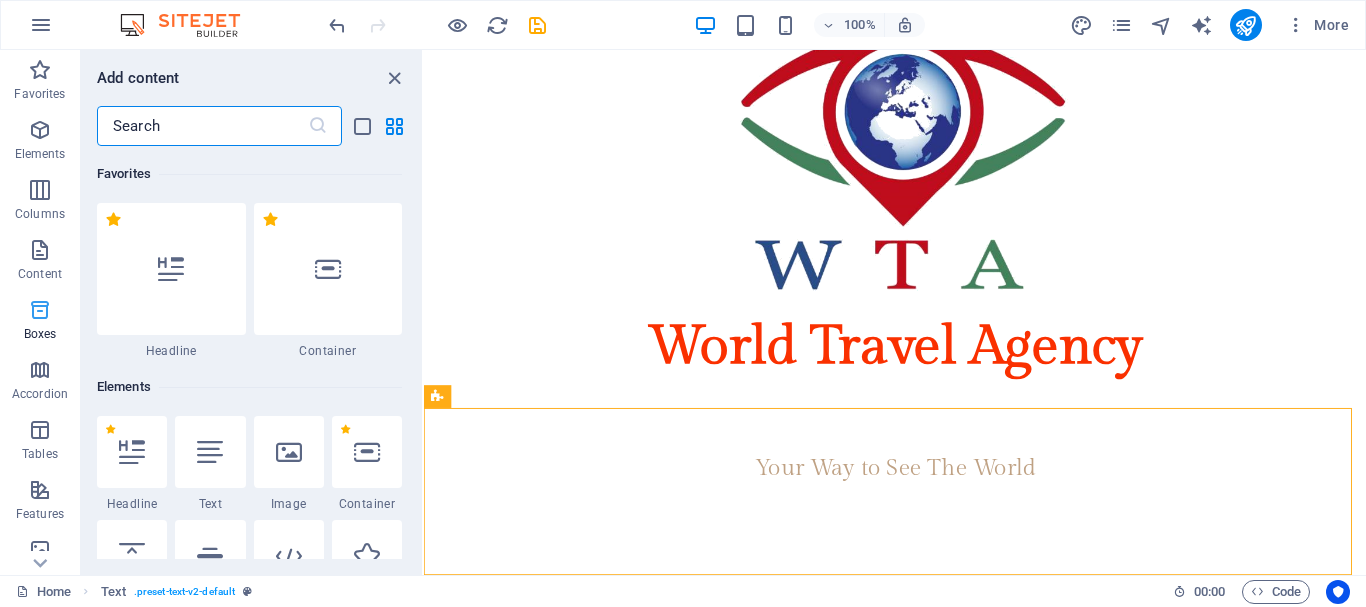 scroll, scrollTop: 84, scrollLeft: 0, axis: vertical 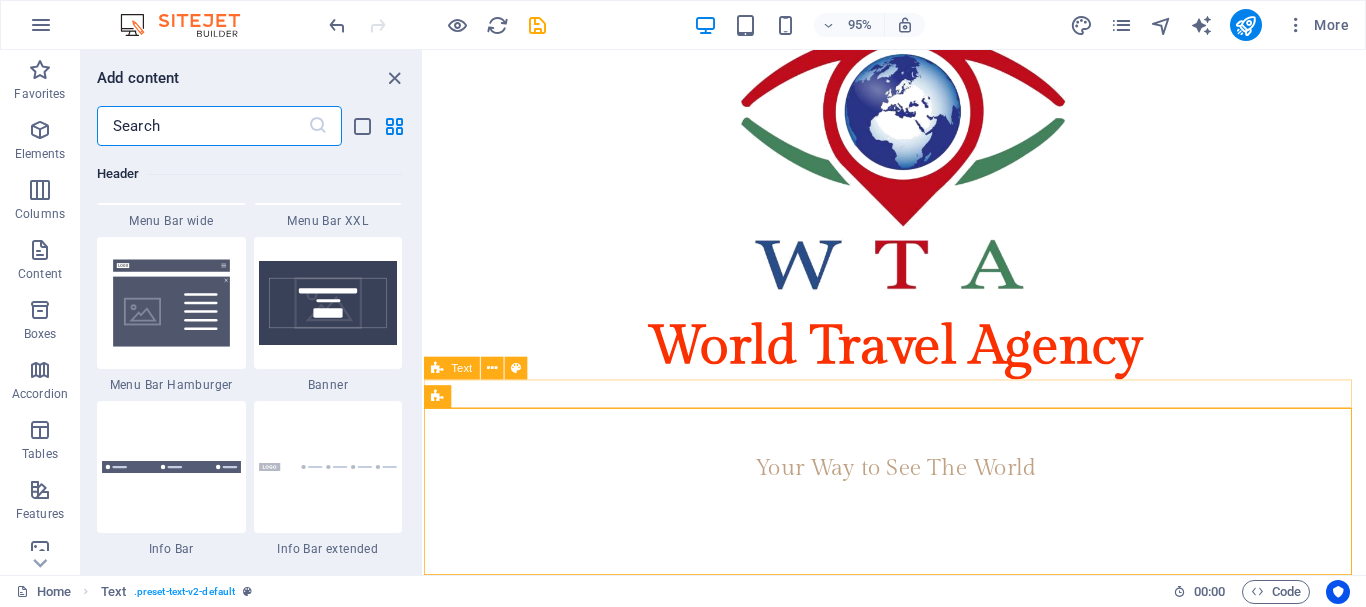click on "Your Way to See The World" at bounding box center [920, 412] 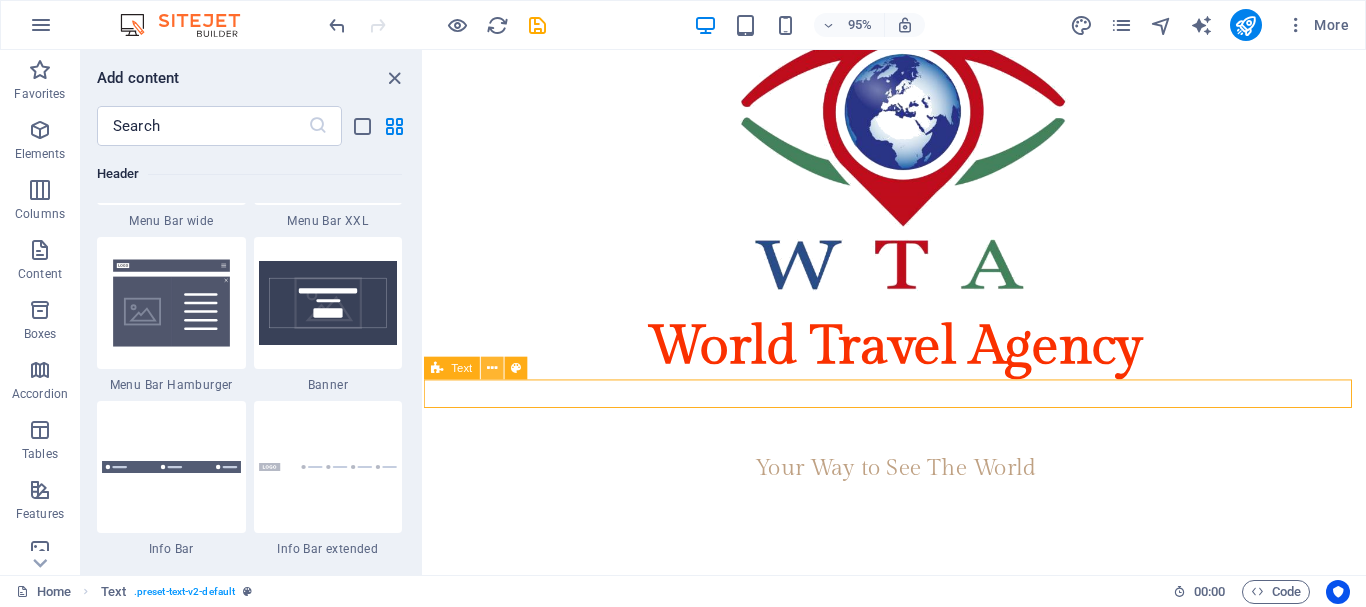 click at bounding box center (492, 369) 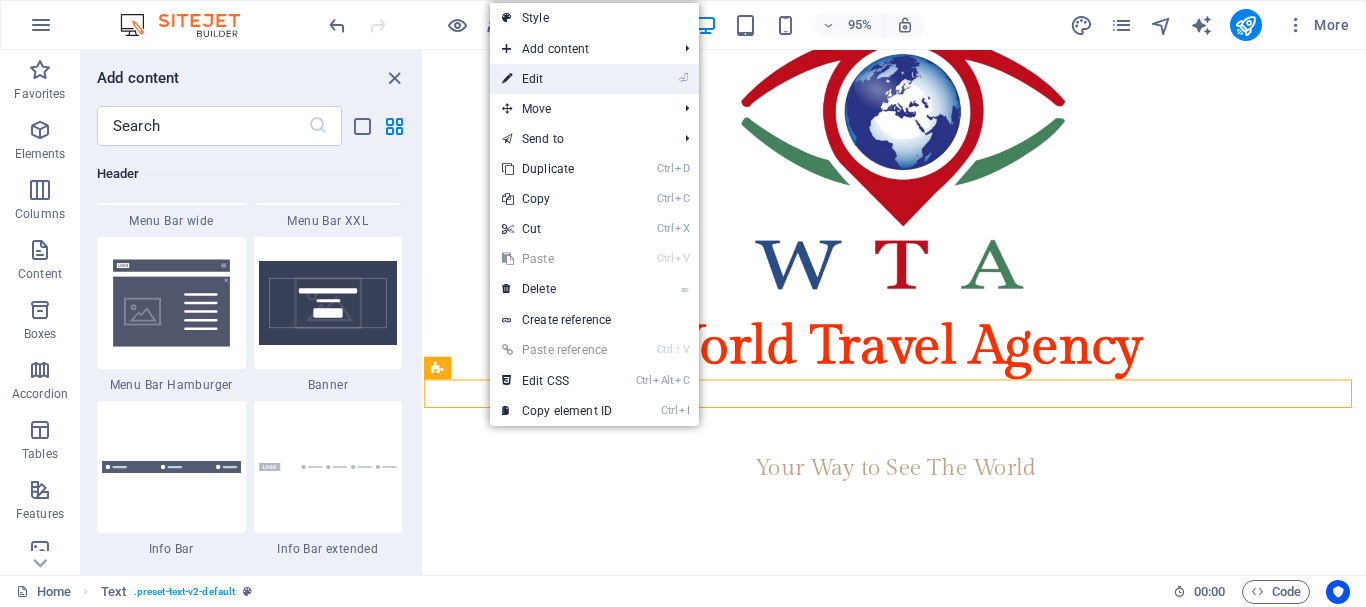 click on "⏎  Edit" at bounding box center [557, 79] 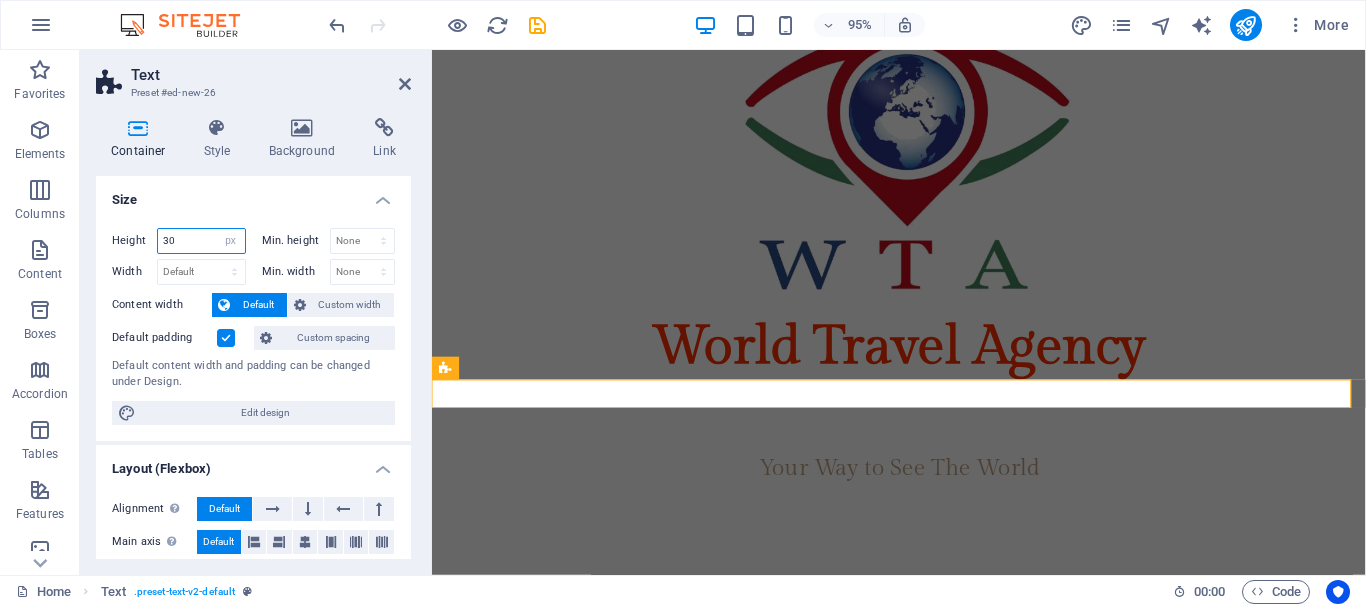 click on "30" at bounding box center [201, 241] 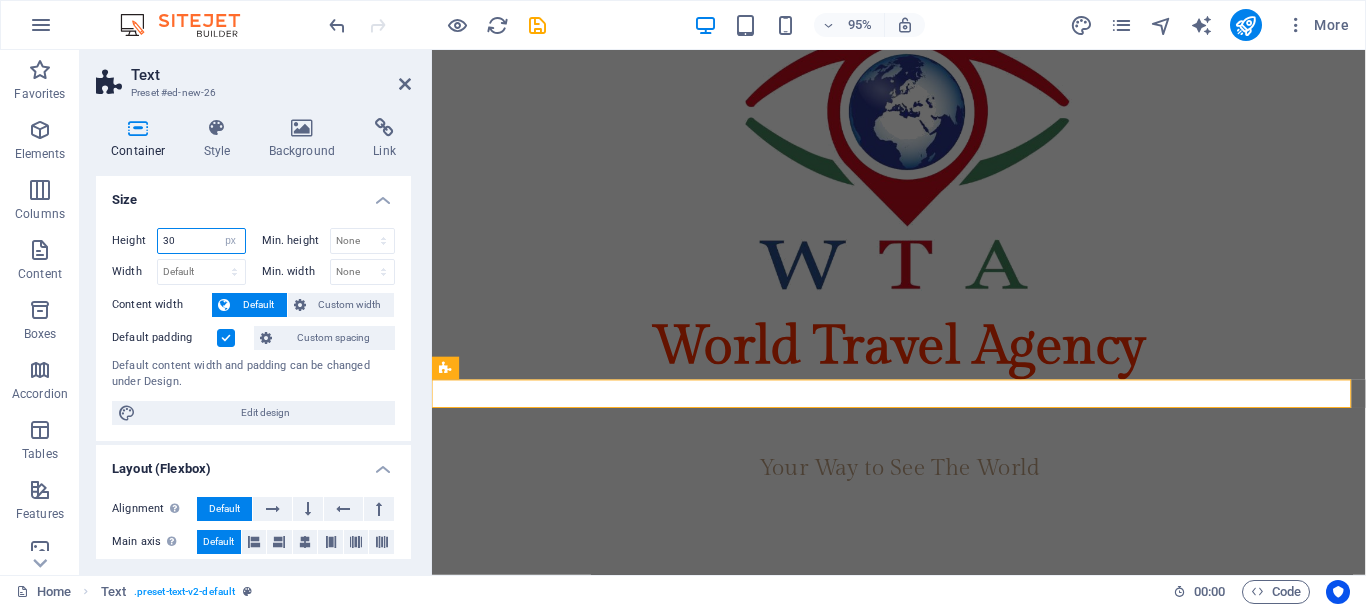 click on "30" at bounding box center [201, 241] 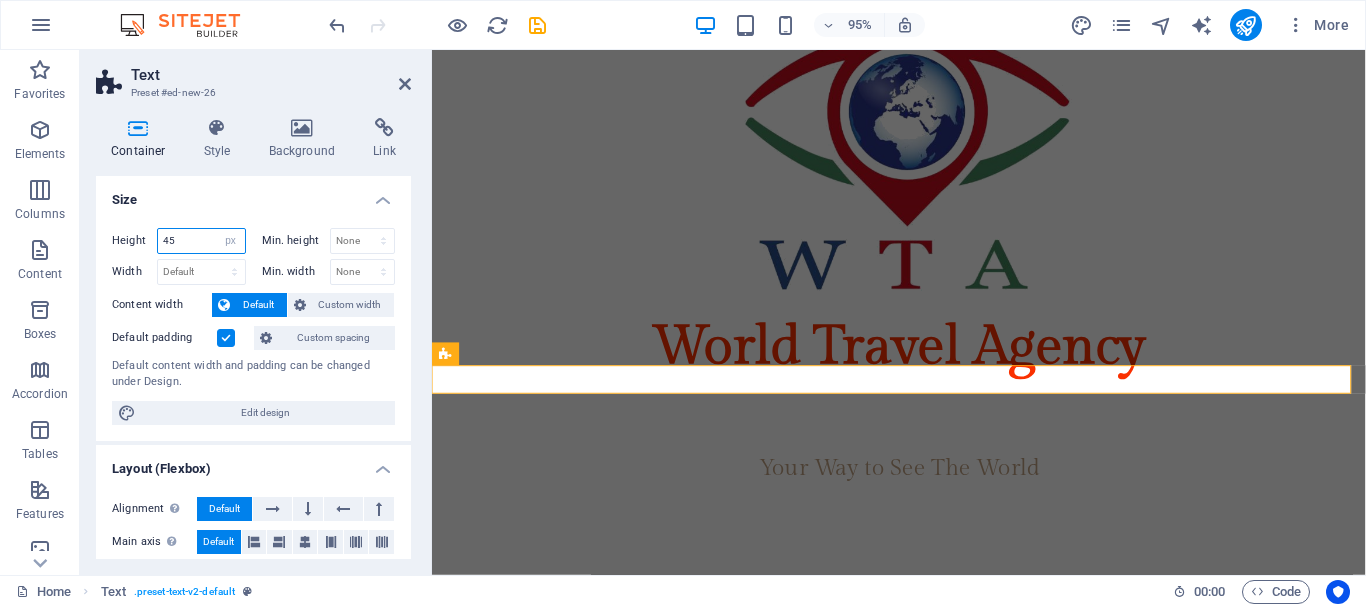 scroll, scrollTop: 99, scrollLeft: 0, axis: vertical 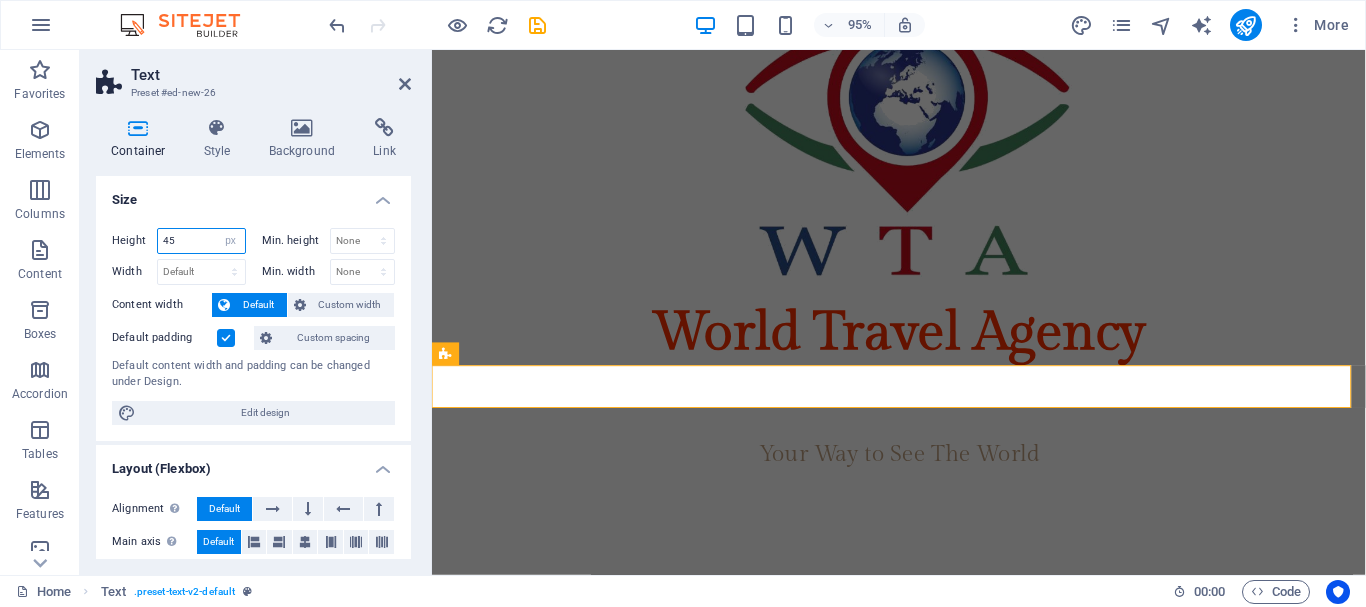 type on "45" 